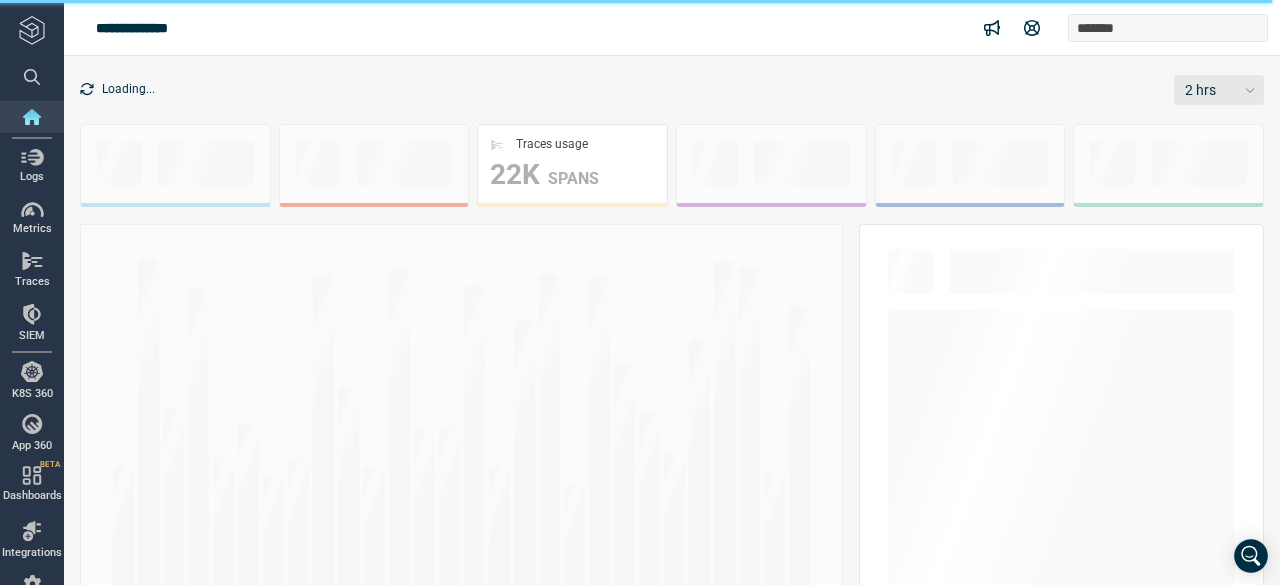 scroll, scrollTop: 0, scrollLeft: 0, axis: both 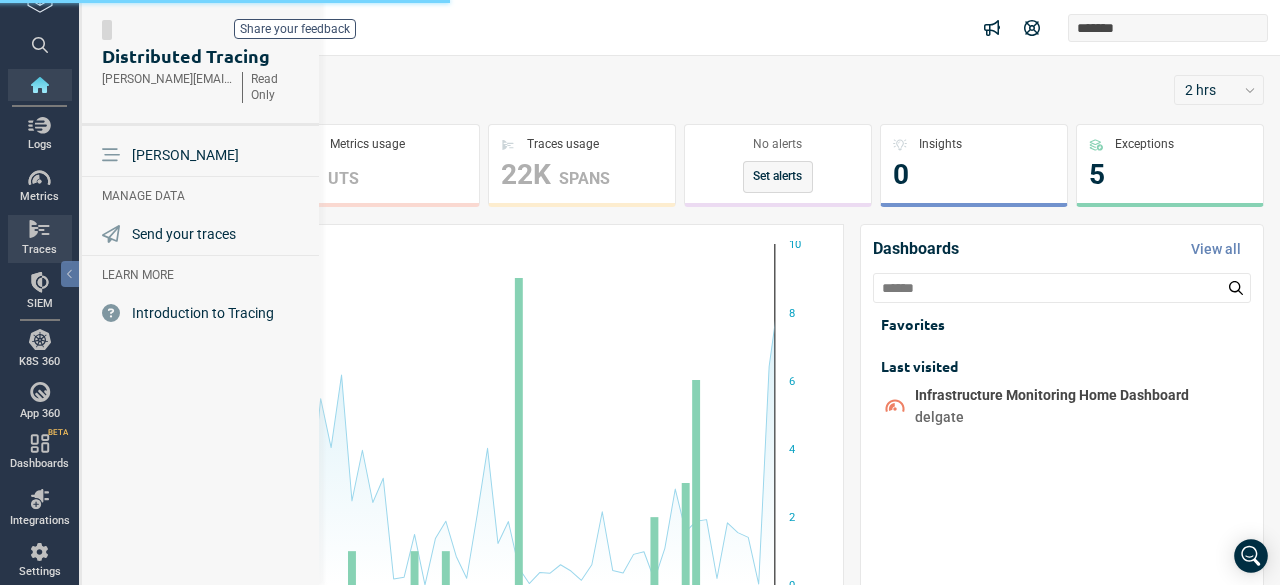 click on "Traces" at bounding box center (39, 238) 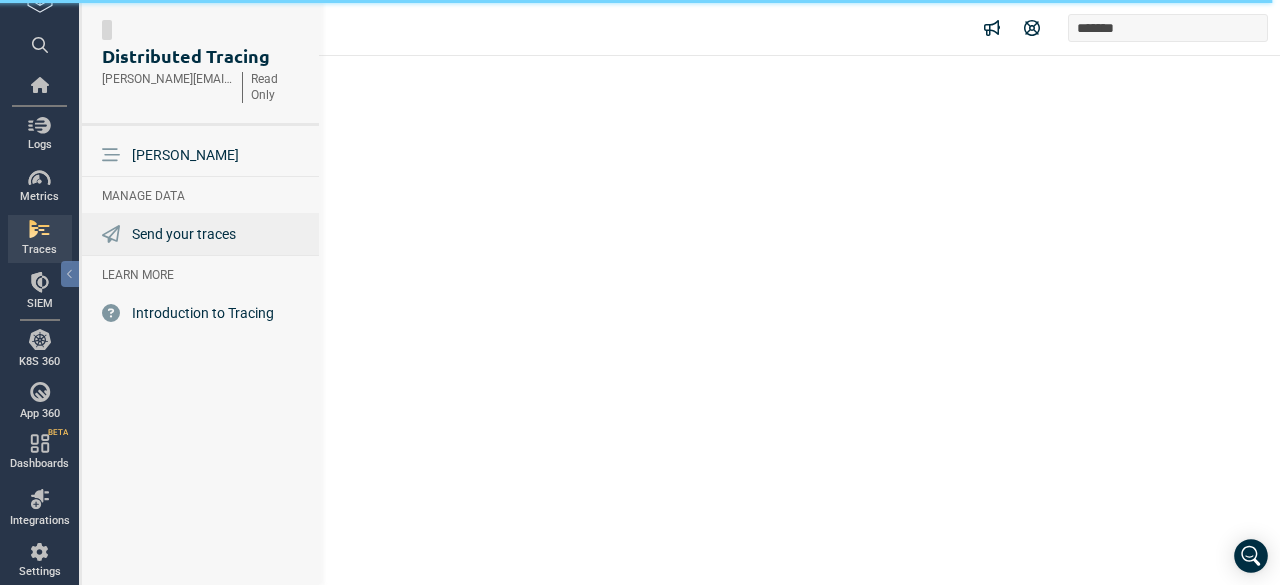 scroll, scrollTop: 0, scrollLeft: 0, axis: both 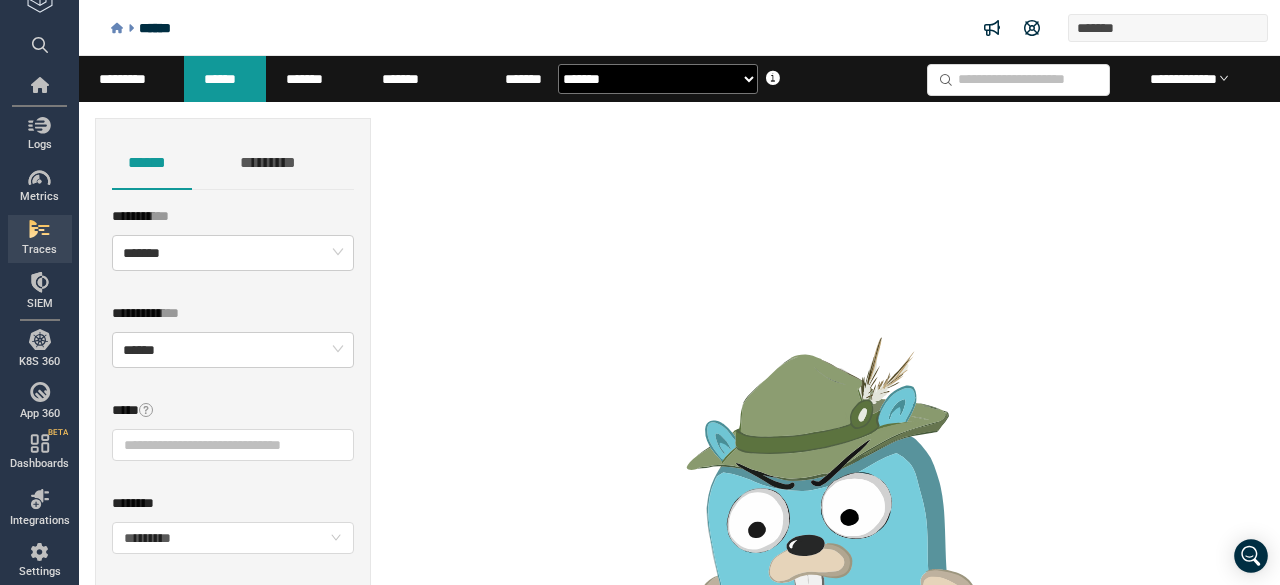 click on "**********" at bounding box center [229, 469] 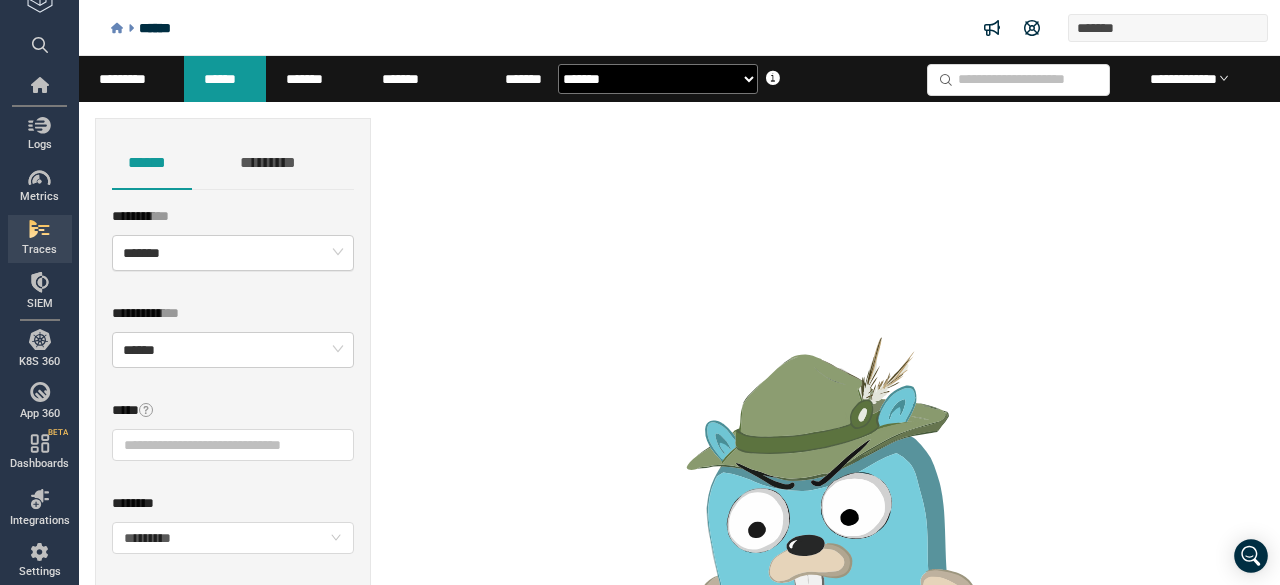 click on "*******" at bounding box center (141, 253) 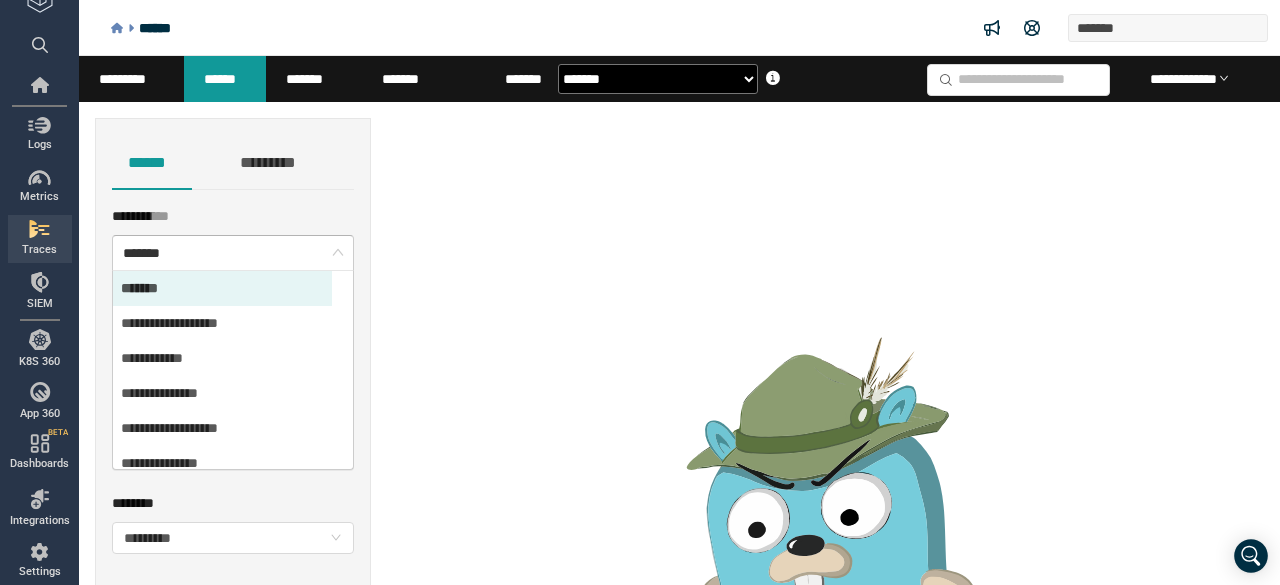 scroll, scrollTop: 16, scrollLeft: 16, axis: both 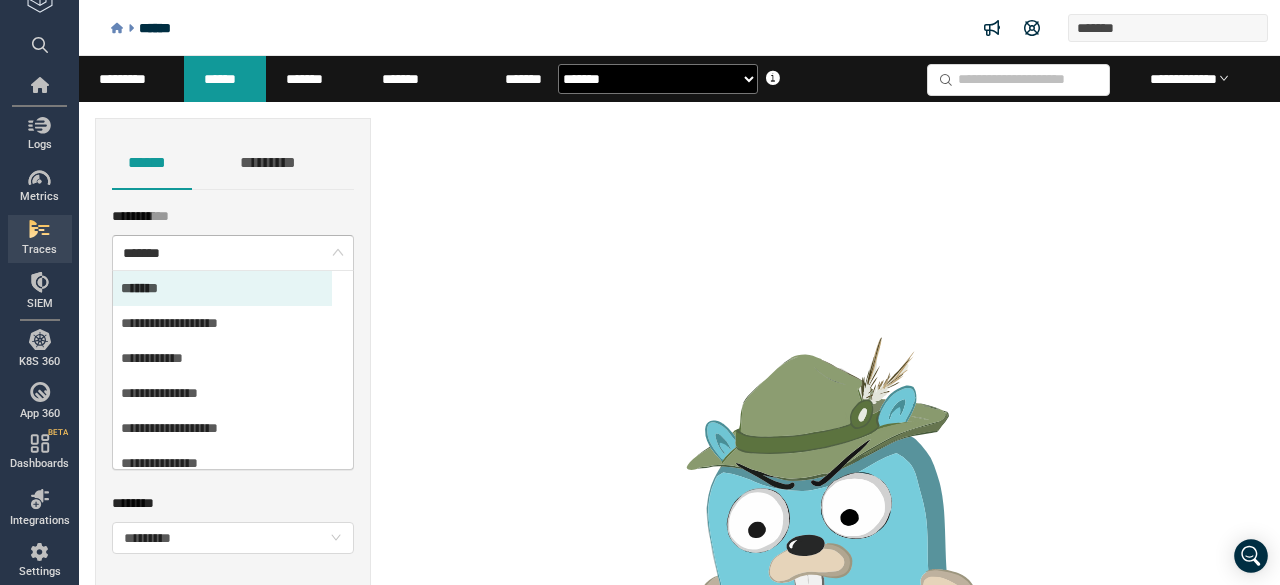 click at bounding box center (829, 469) 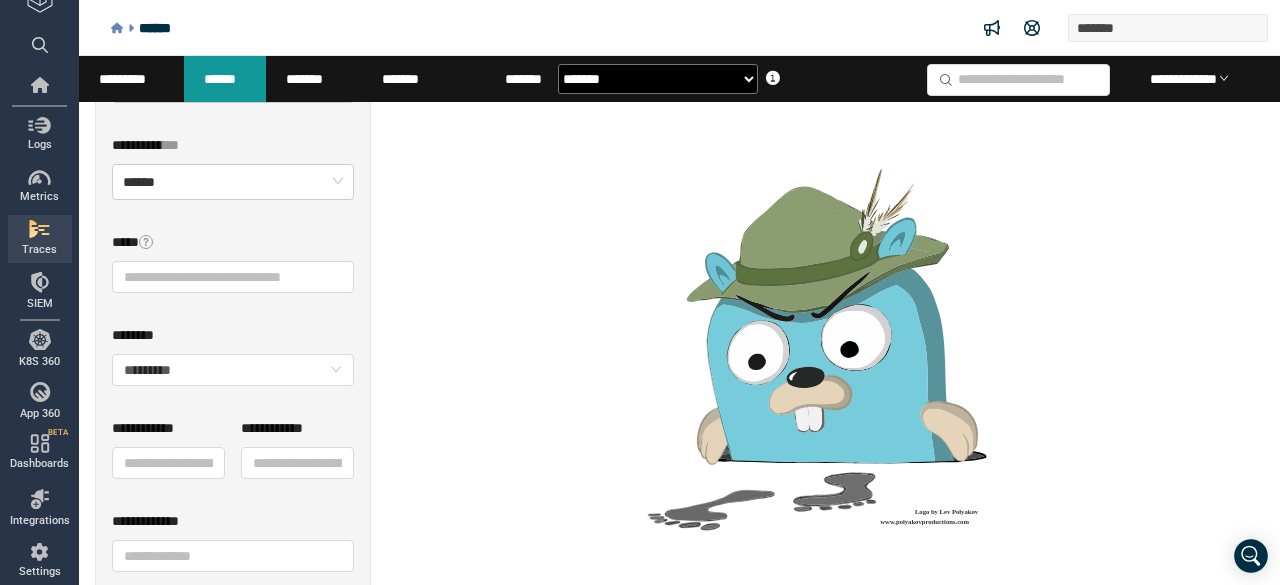 scroll, scrollTop: 250, scrollLeft: 0, axis: vertical 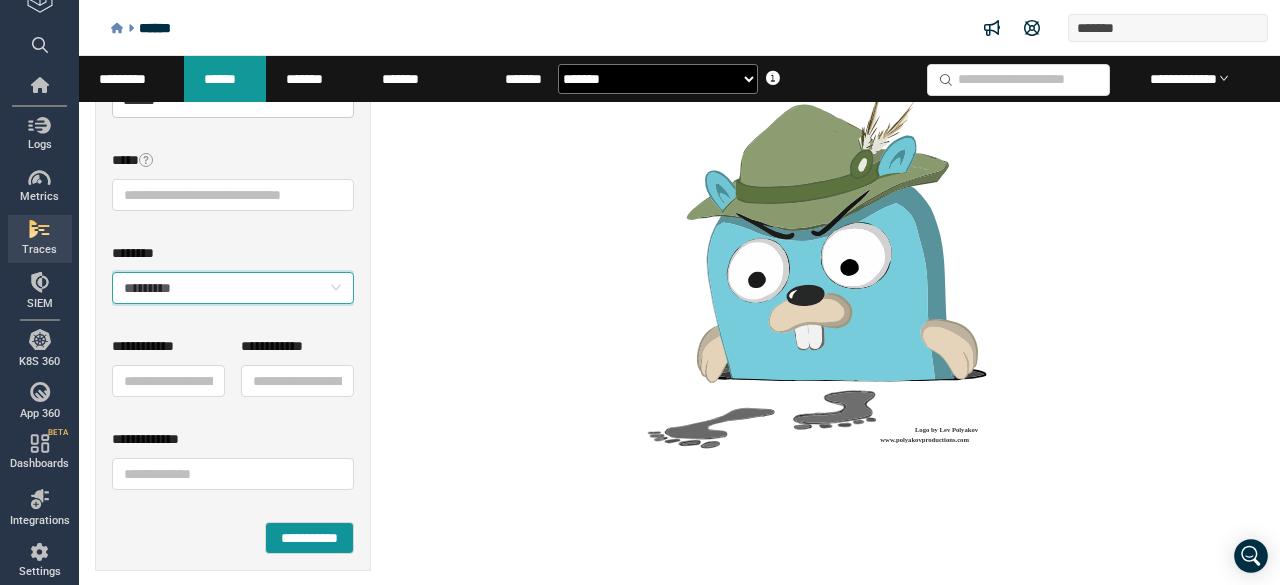 click on "**** ****" at bounding box center (163, 288) 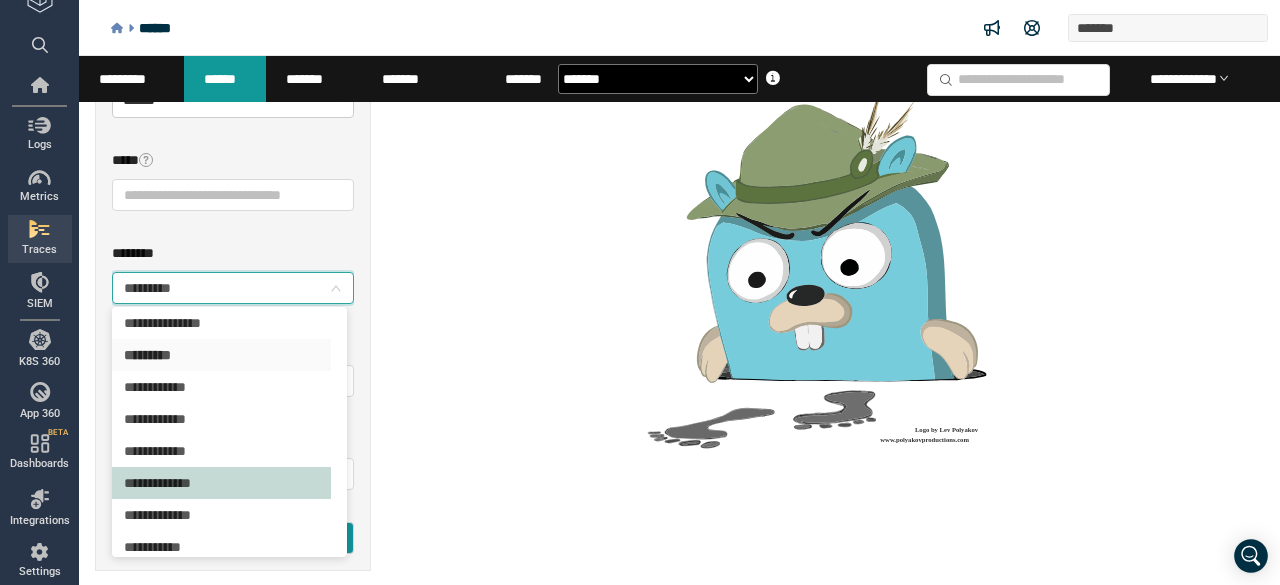 scroll, scrollTop: 102, scrollLeft: 0, axis: vertical 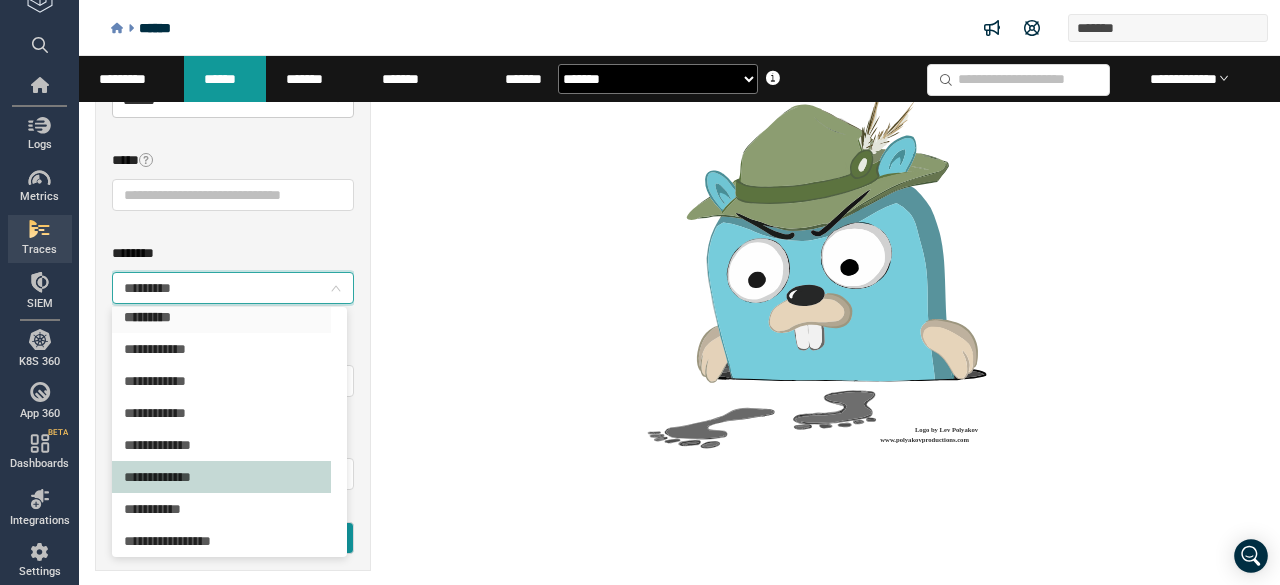 click on "**** ********" at bounding box center [222, 477] 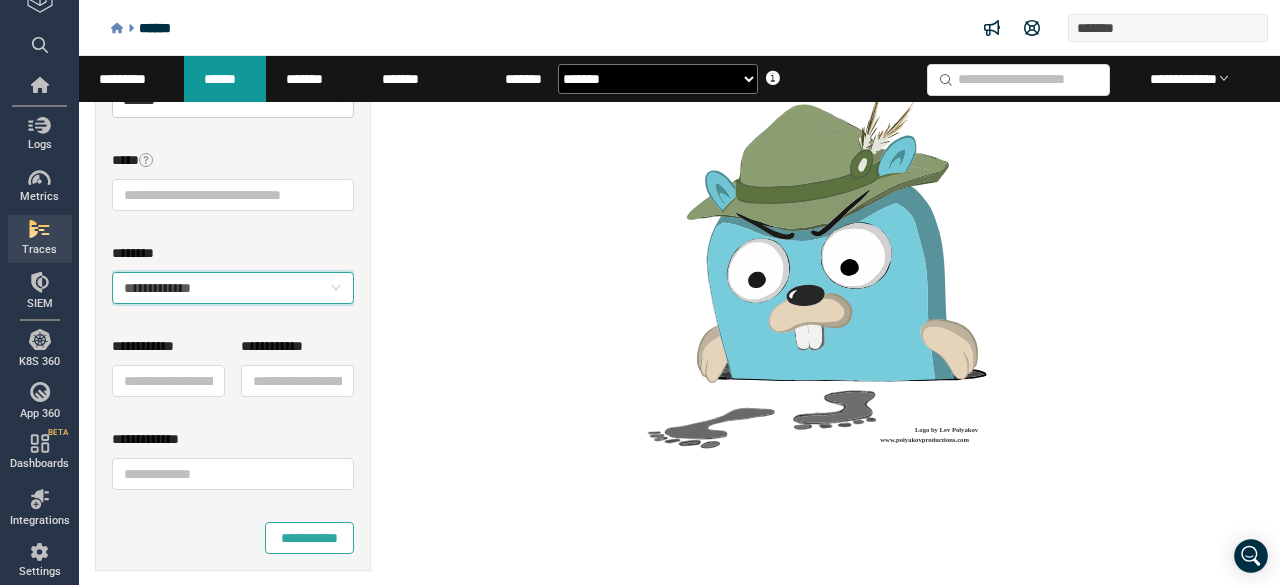click on "**********" at bounding box center (309, 538) 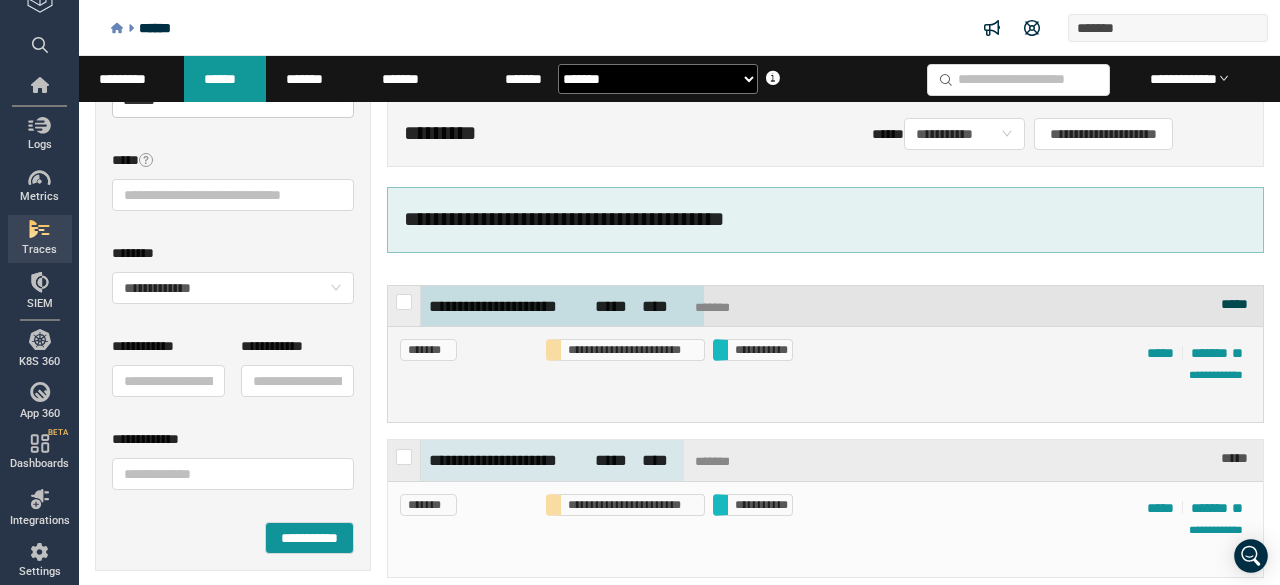 click on "*******" at bounding box center (708, 307) 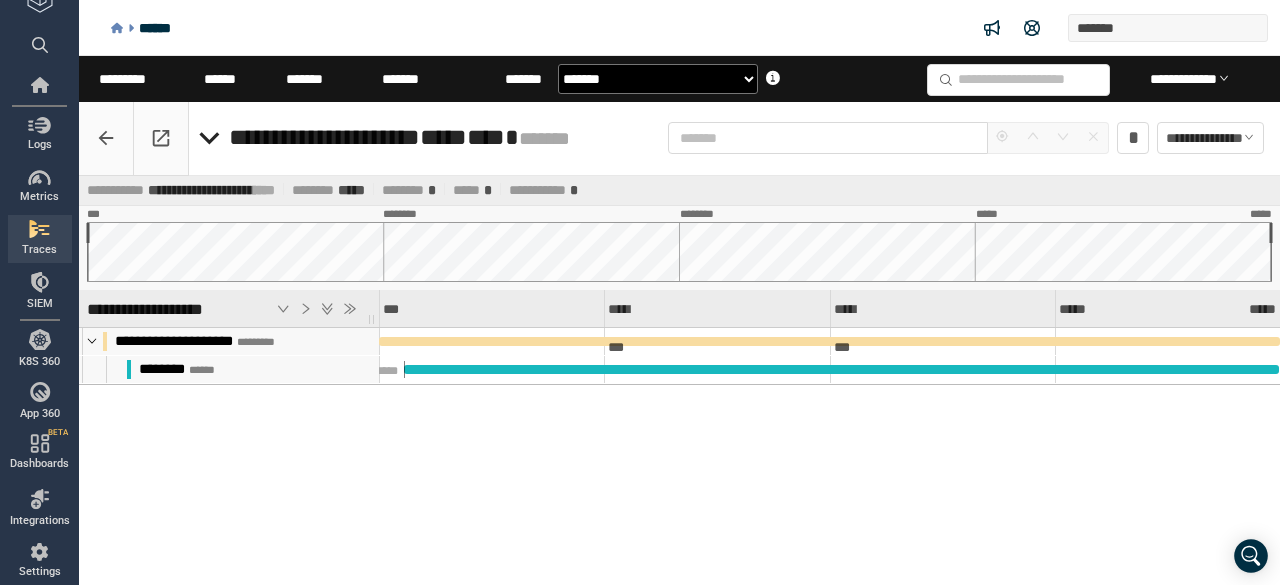 scroll, scrollTop: 0, scrollLeft: 0, axis: both 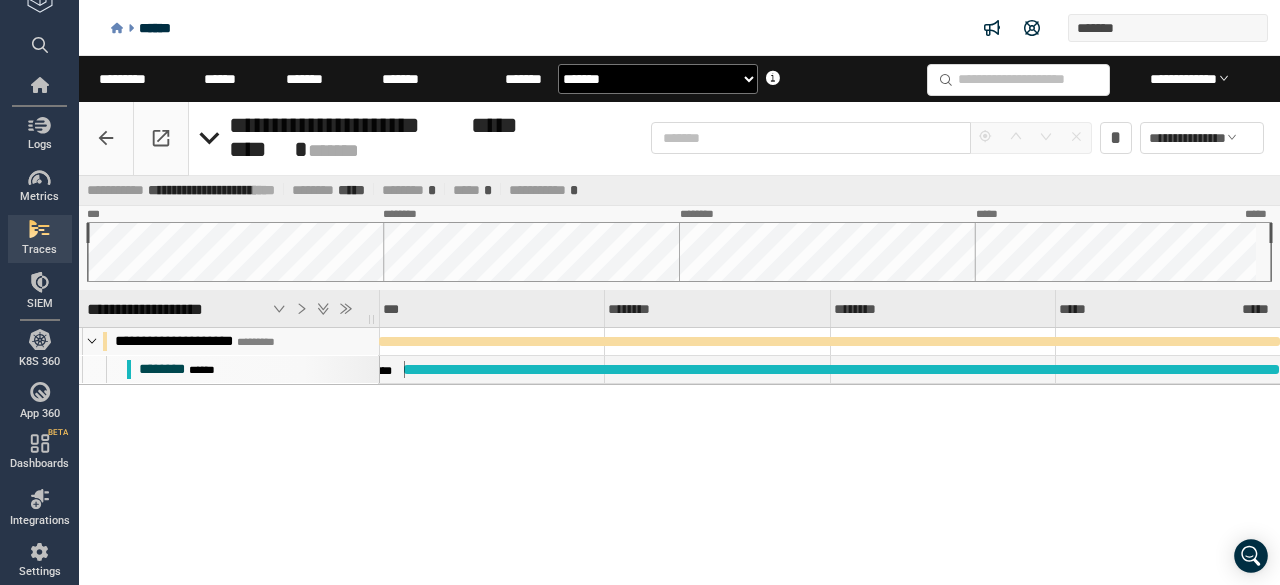 click on "*******   ******" at bounding box center [253, 369] 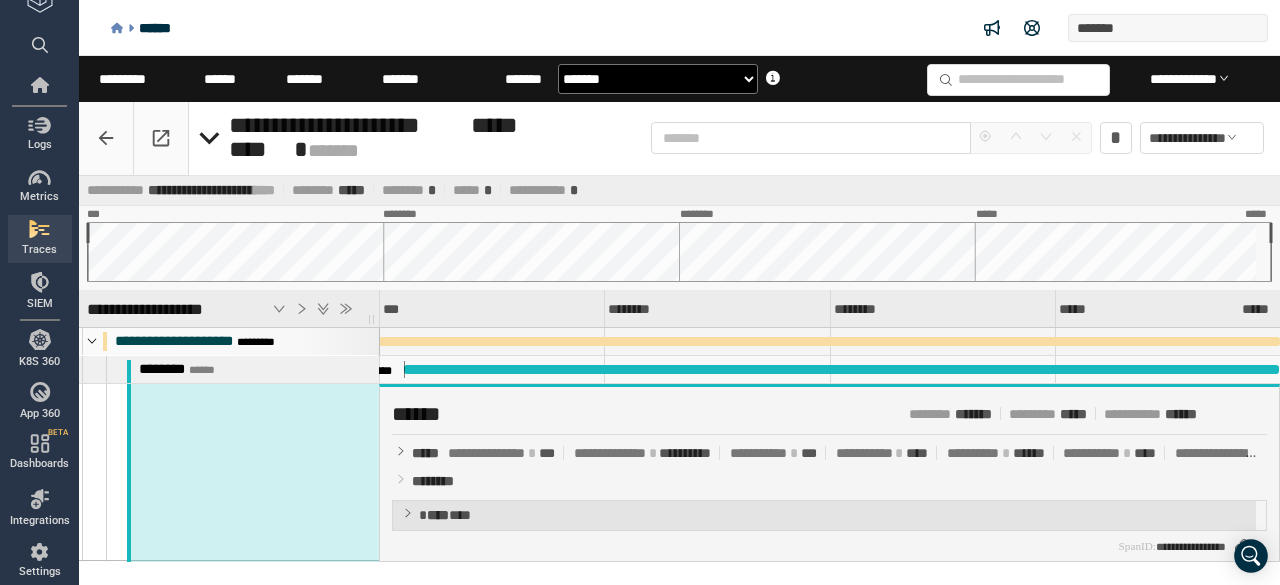 drag, startPoint x: 195, startPoint y: 368, endPoint x: 197, endPoint y: 345, distance: 23.086792 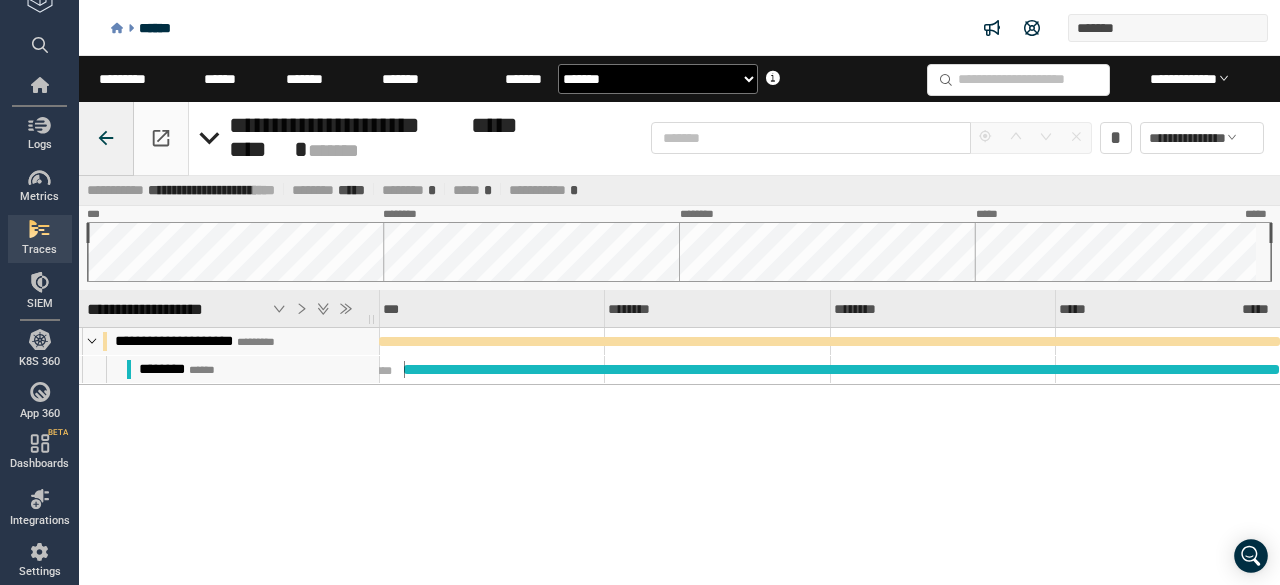 click 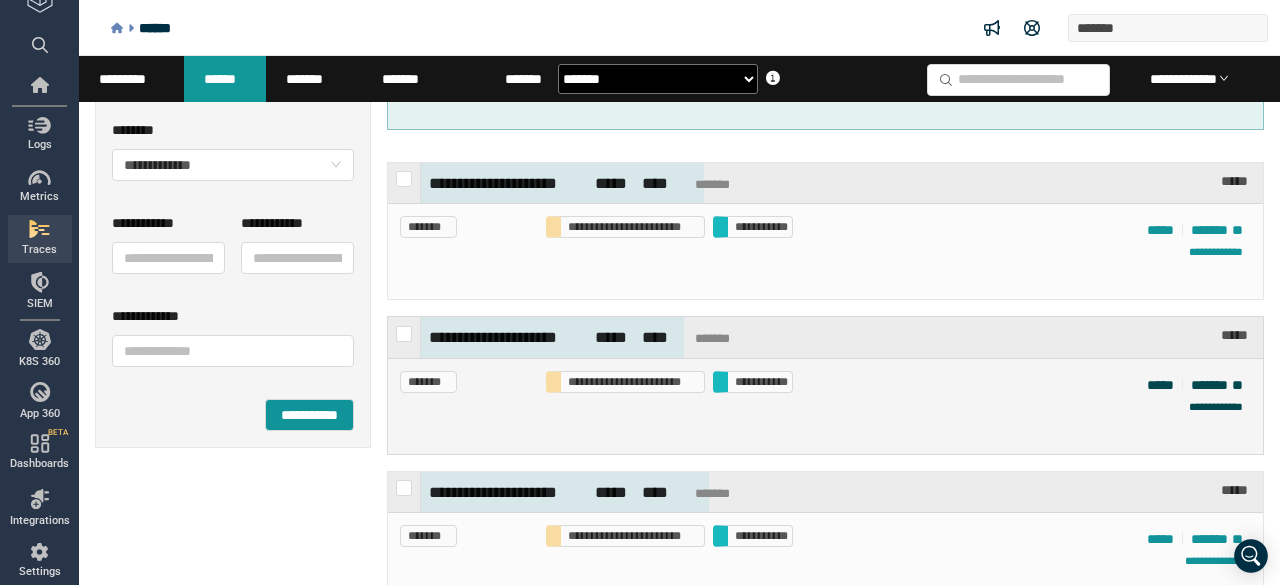 scroll, scrollTop: 400, scrollLeft: 0, axis: vertical 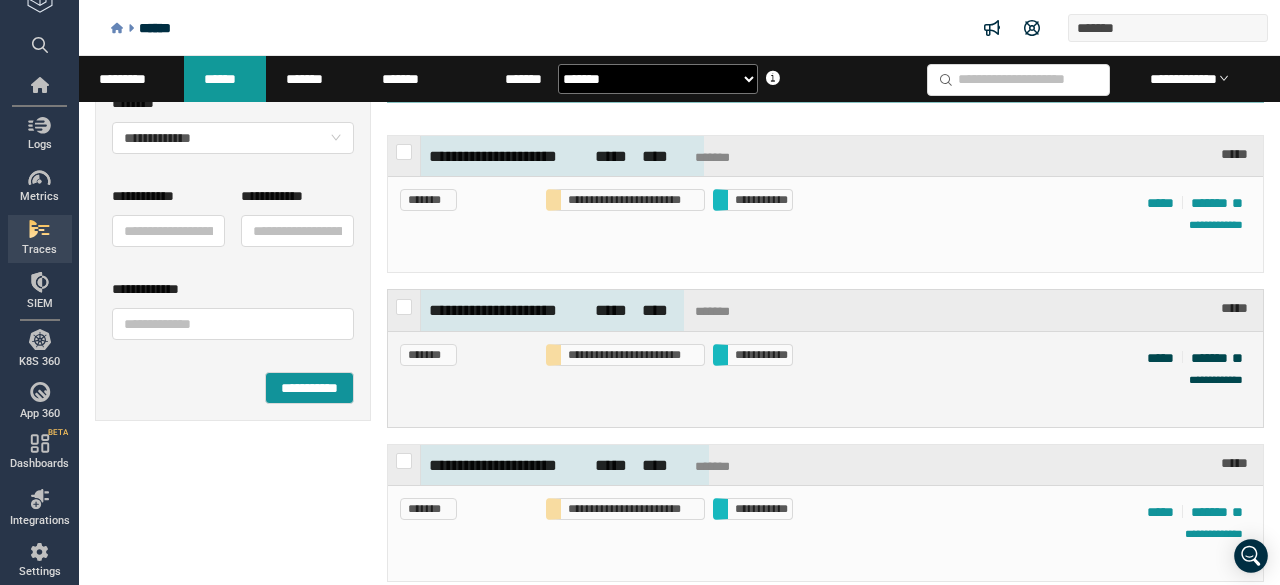 click on "**********" at bounding box center [825, 355] 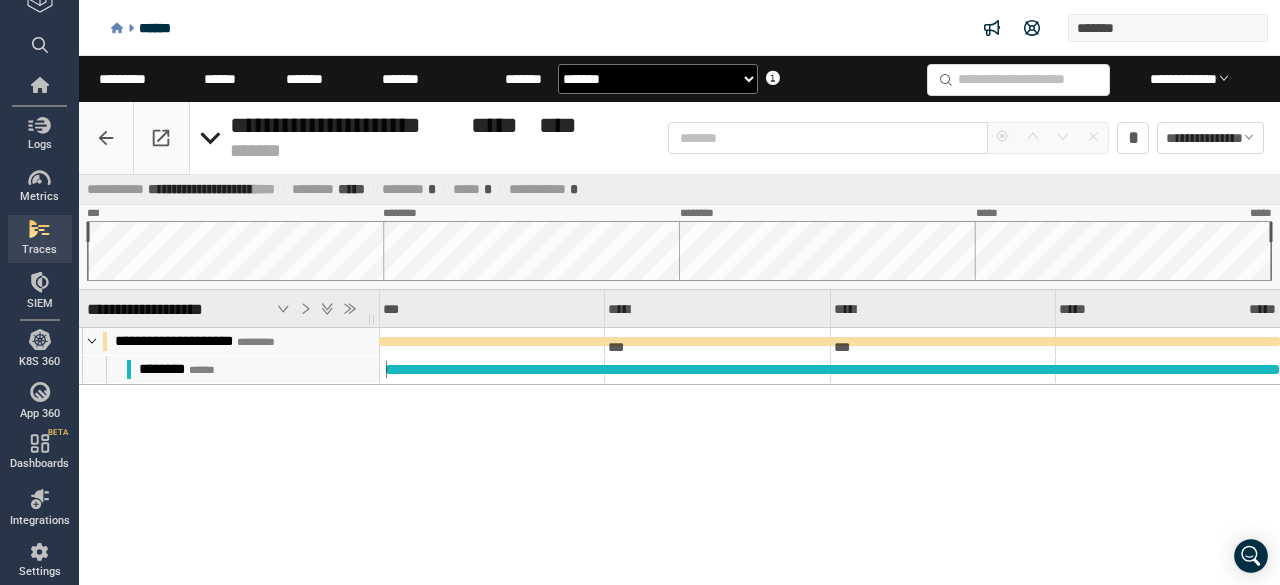 scroll, scrollTop: 0, scrollLeft: 0, axis: both 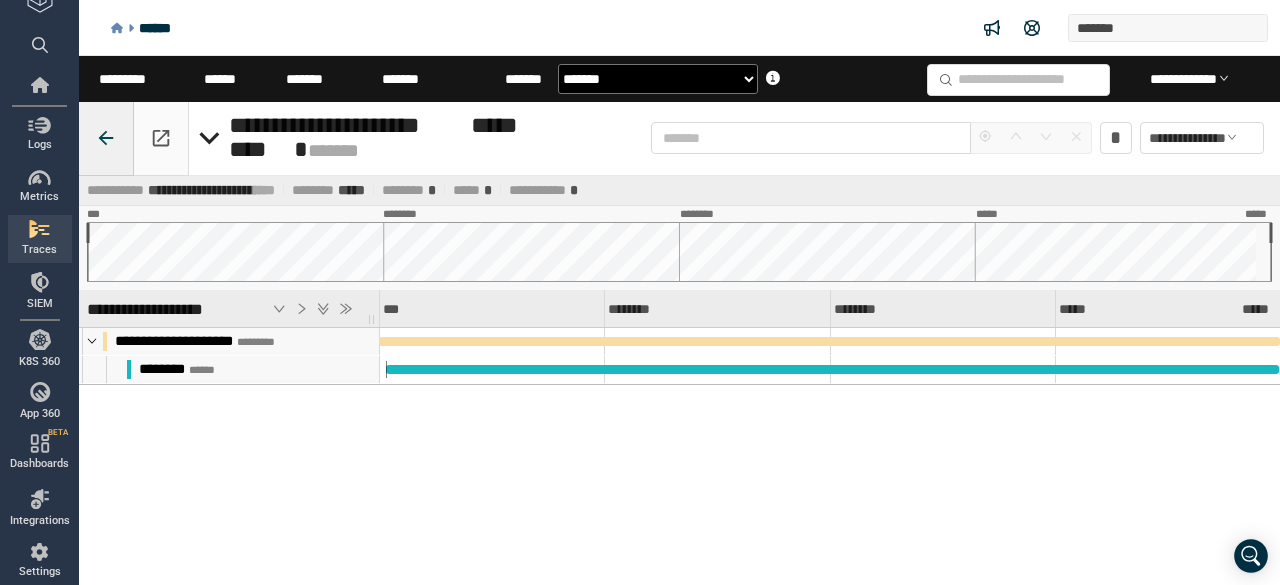 click 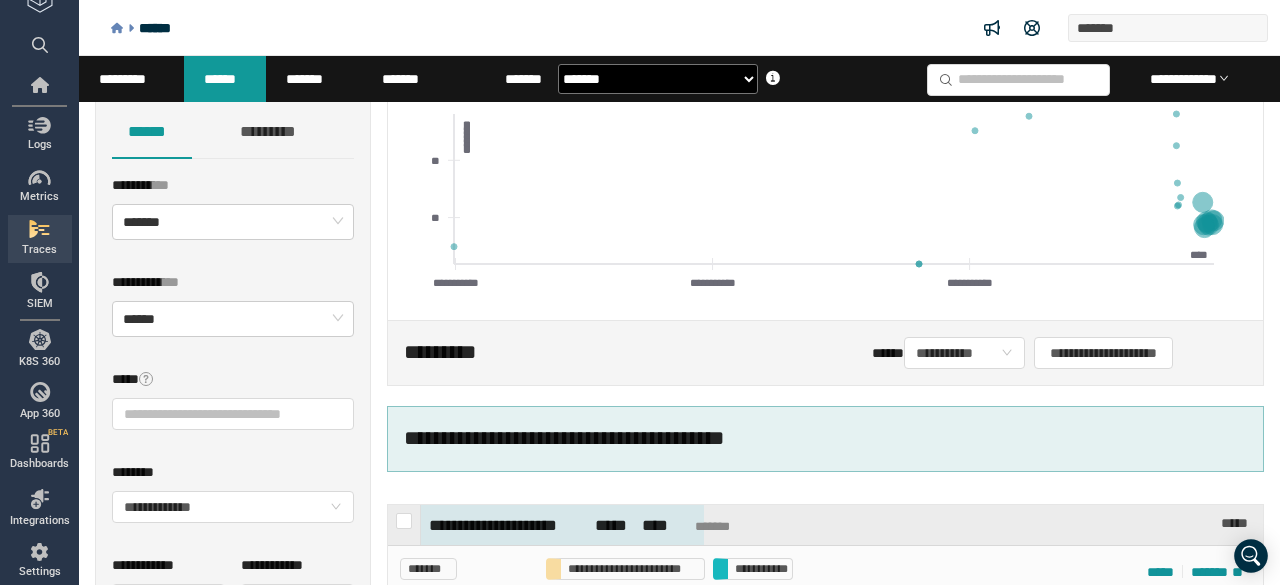 scroll, scrollTop: 0, scrollLeft: 0, axis: both 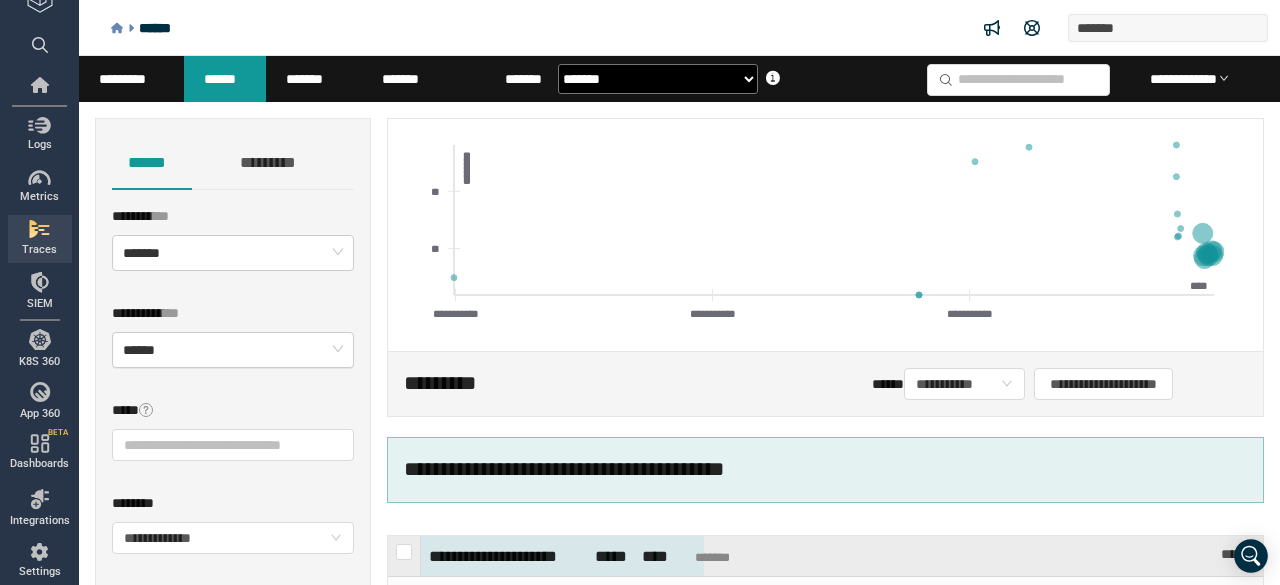 click on "******" at bounding box center [233, 350] 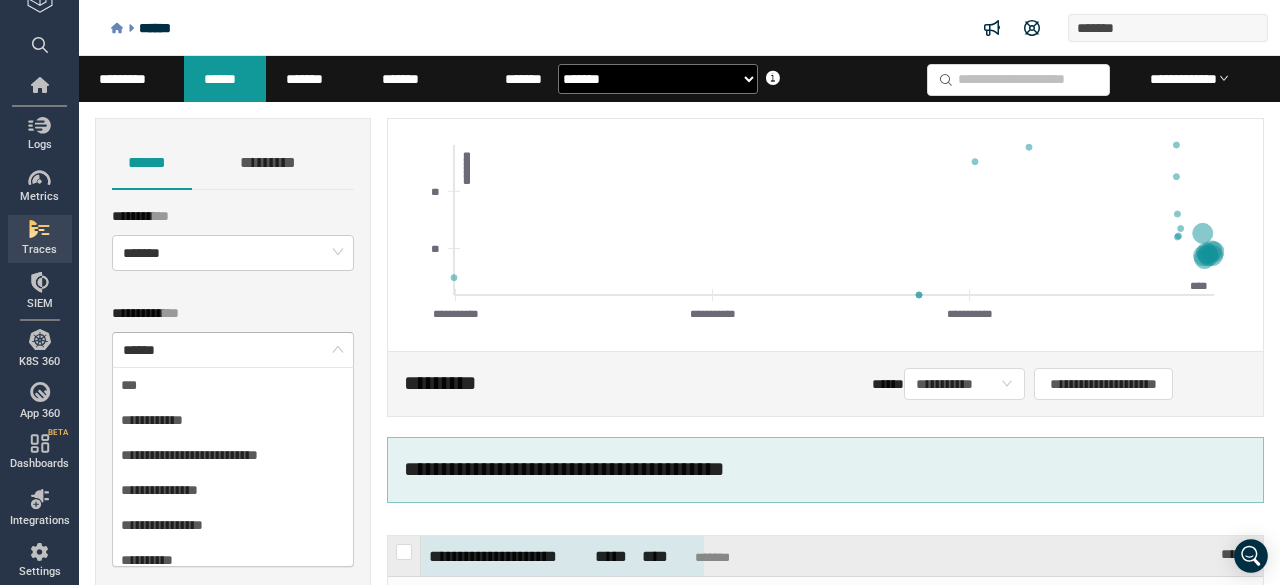 scroll, scrollTop: 45, scrollLeft: 0, axis: vertical 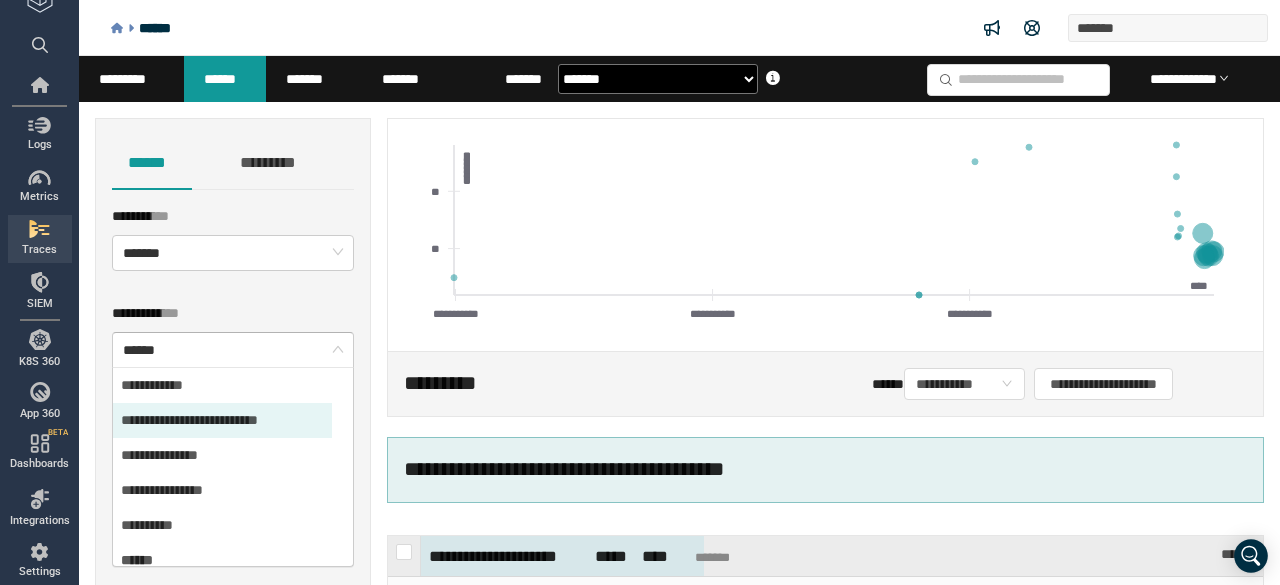 click on "**********" at bounding box center [222, 420] 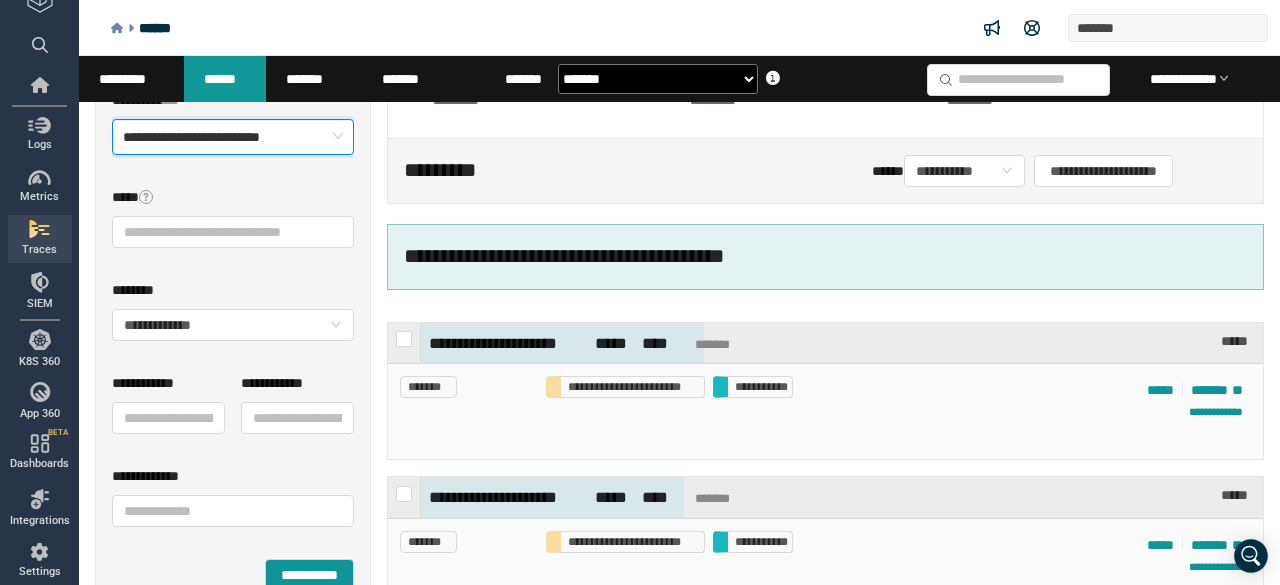 scroll, scrollTop: 300, scrollLeft: 0, axis: vertical 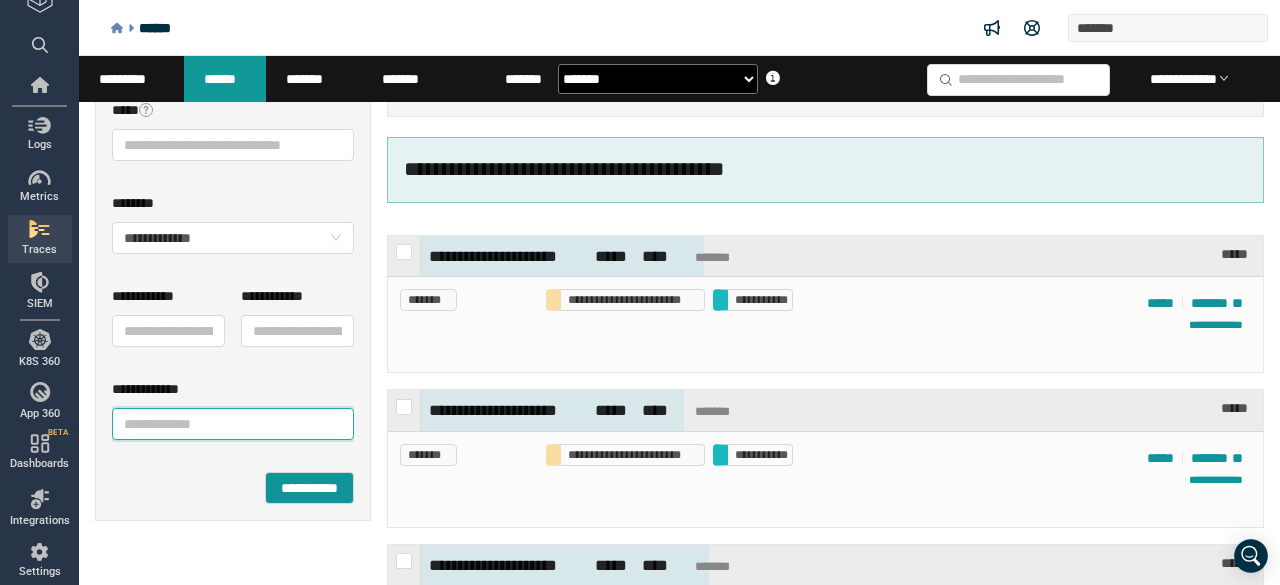 click on "**" at bounding box center [233, 424] 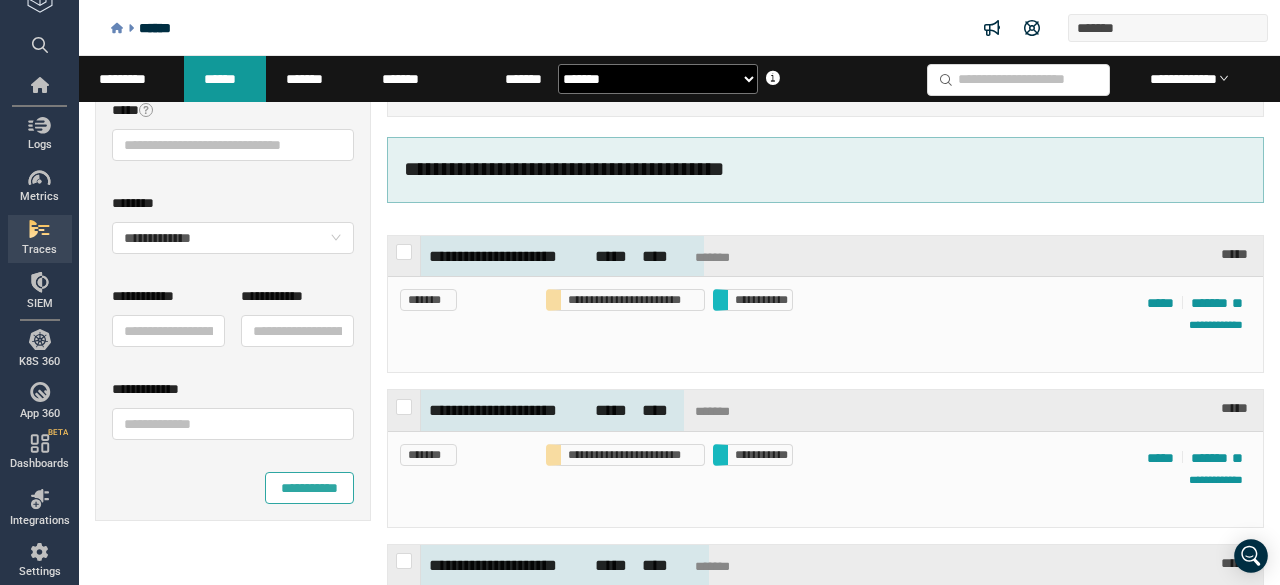 click on "**********" at bounding box center (309, 488) 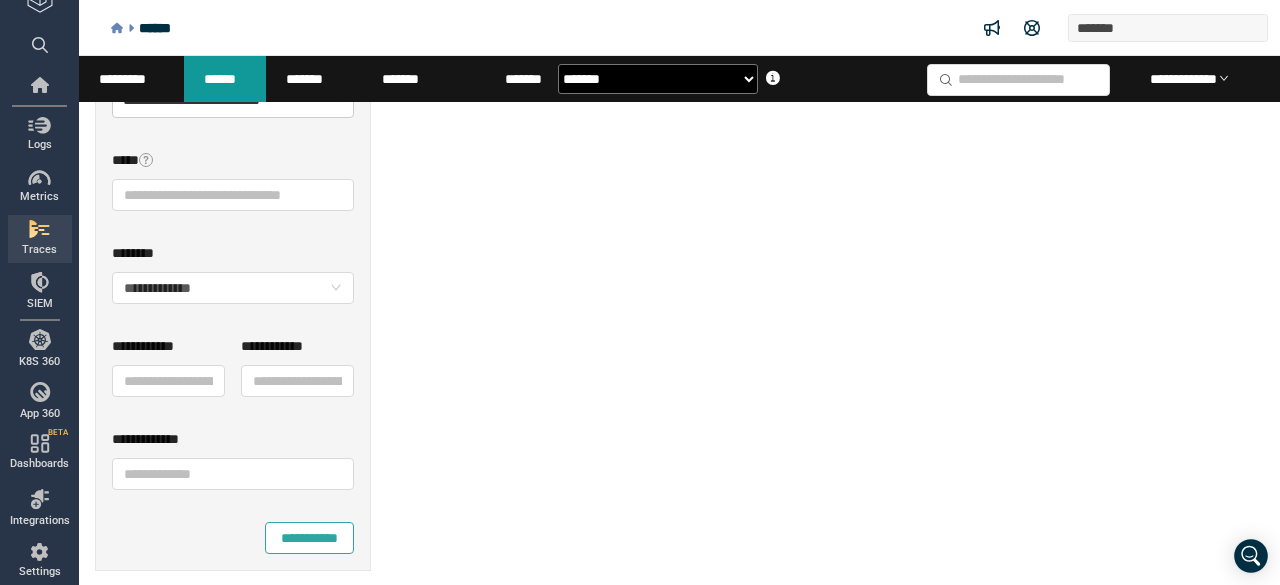 scroll, scrollTop: 0, scrollLeft: 0, axis: both 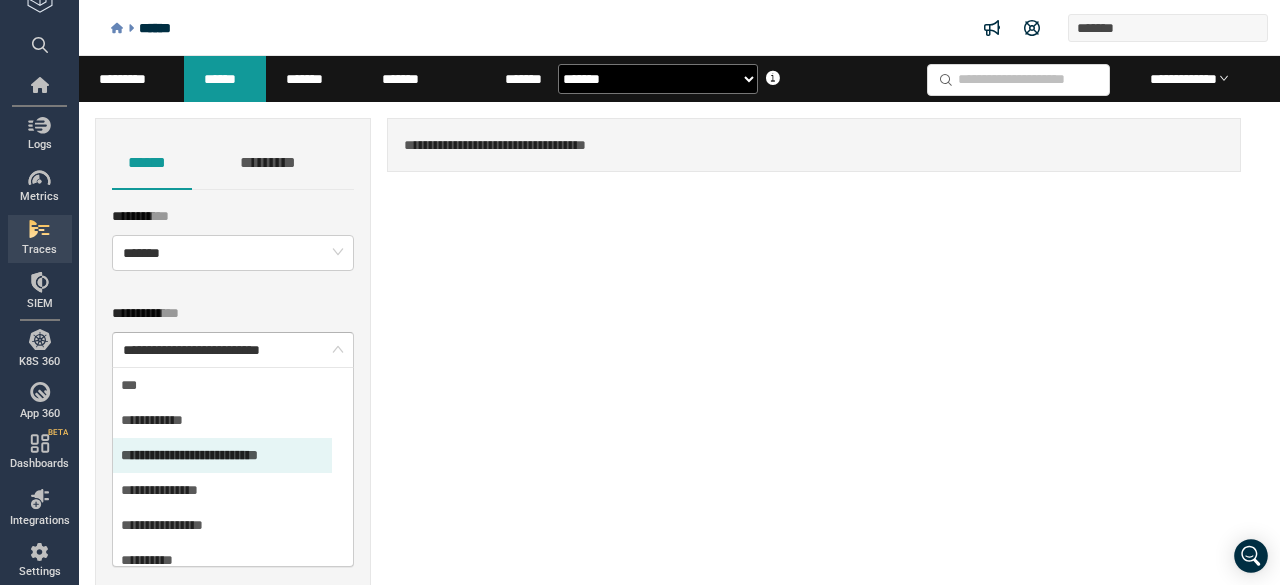click on "**********" at bounding box center [233, 350] 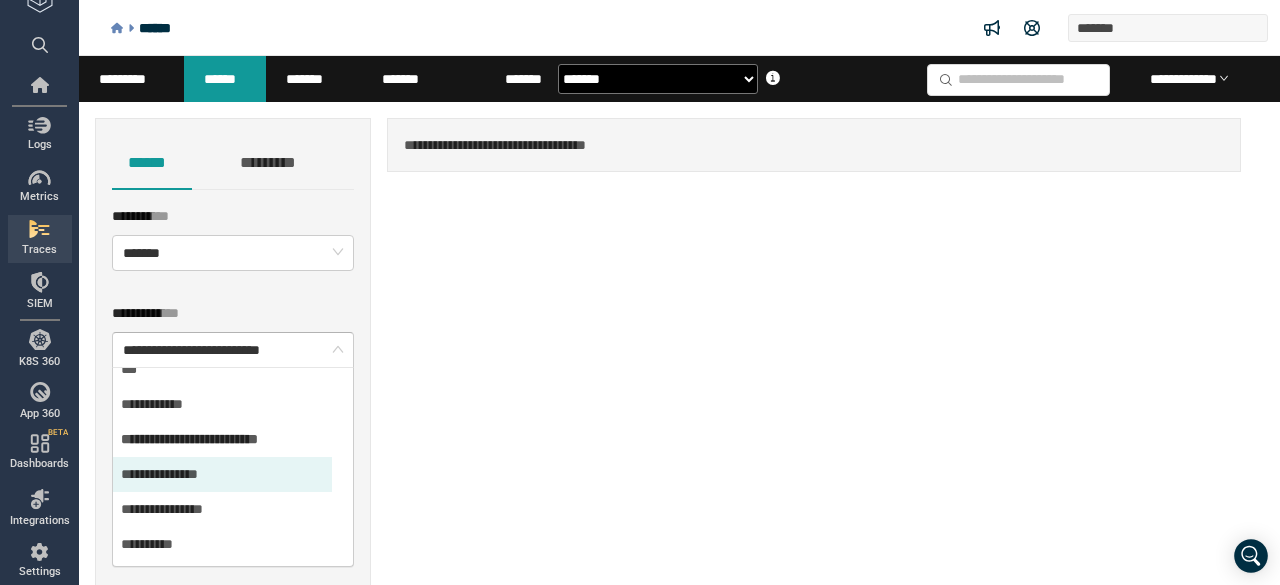 scroll, scrollTop: 0, scrollLeft: 0, axis: both 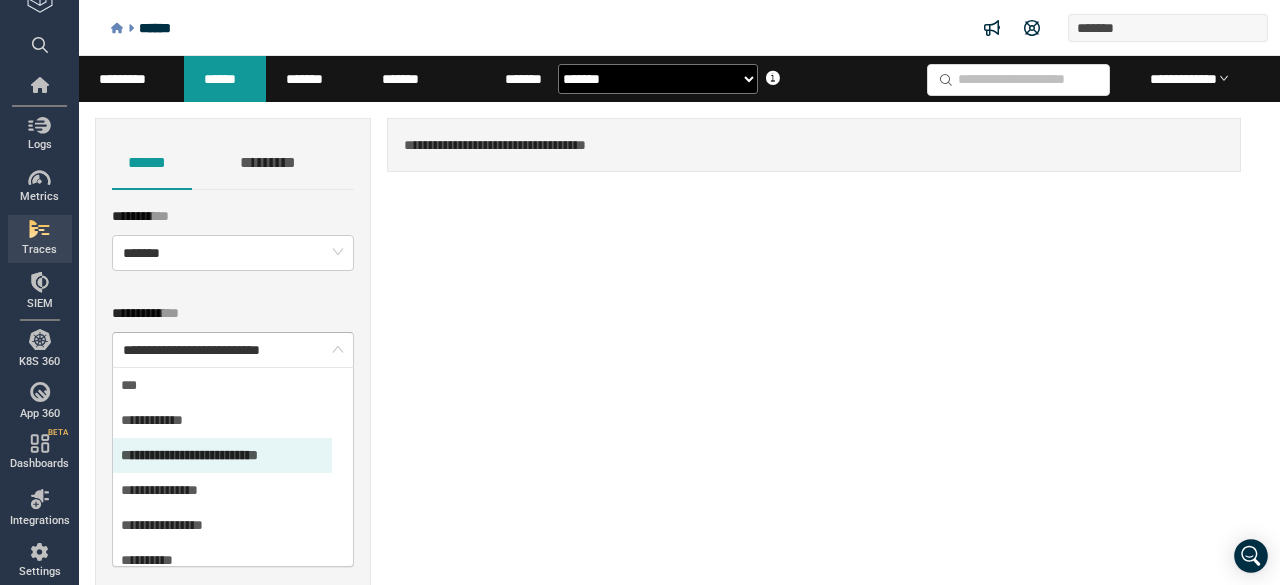 click on "**********" at bounding box center [222, 455] 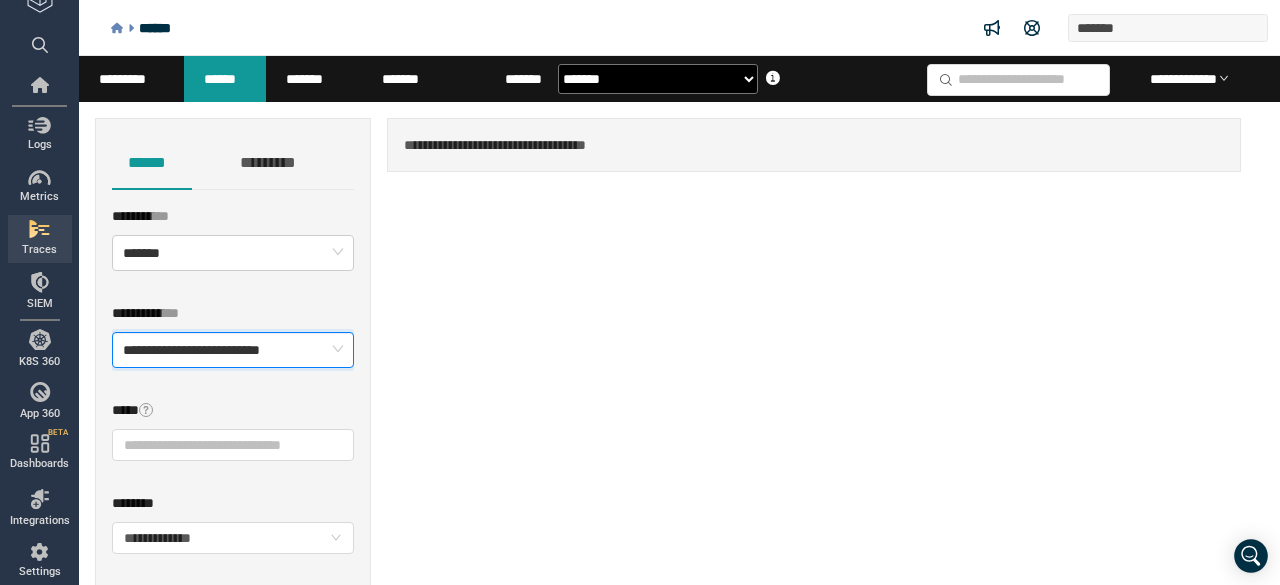 scroll, scrollTop: 250, scrollLeft: 0, axis: vertical 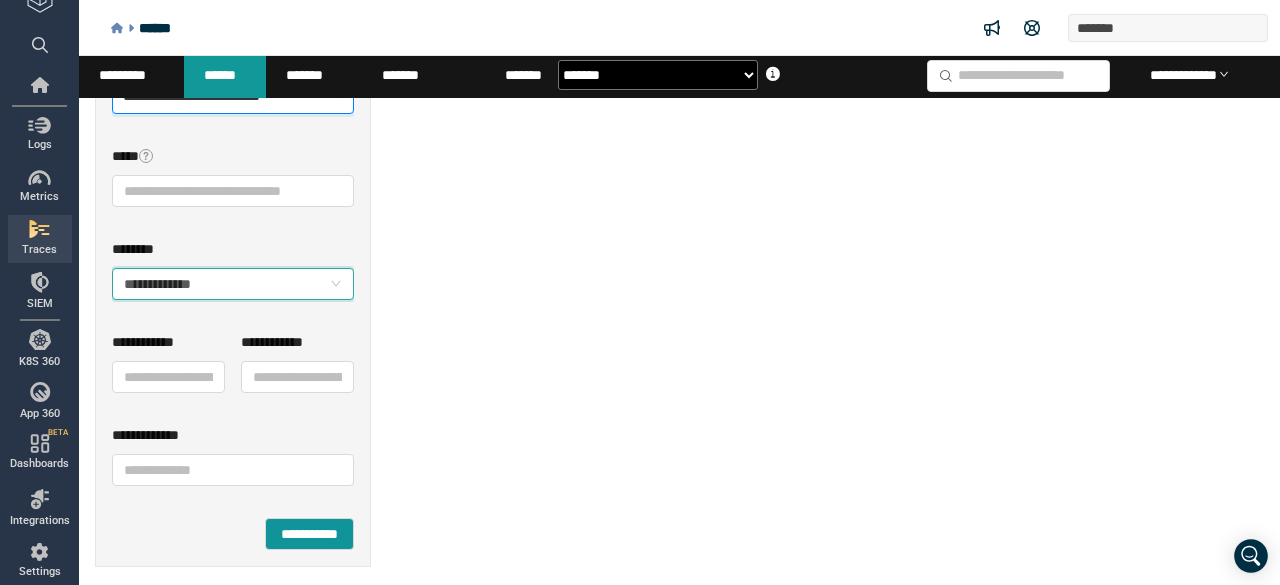 click on "**** ********" at bounding box center [176, 284] 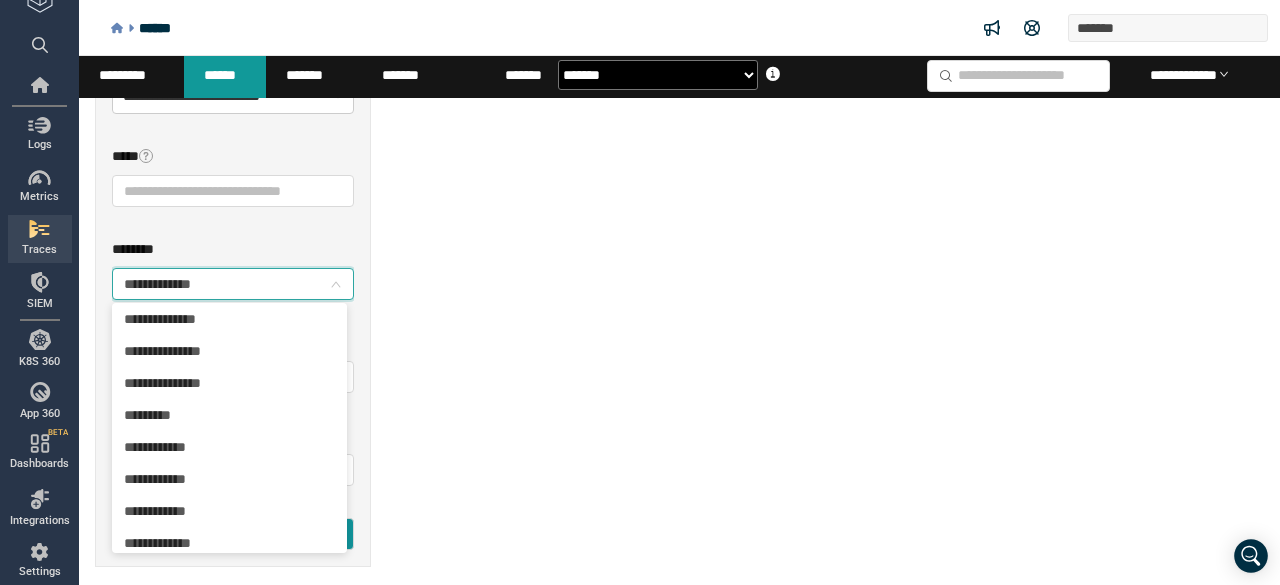scroll, scrollTop: 38, scrollLeft: 0, axis: vertical 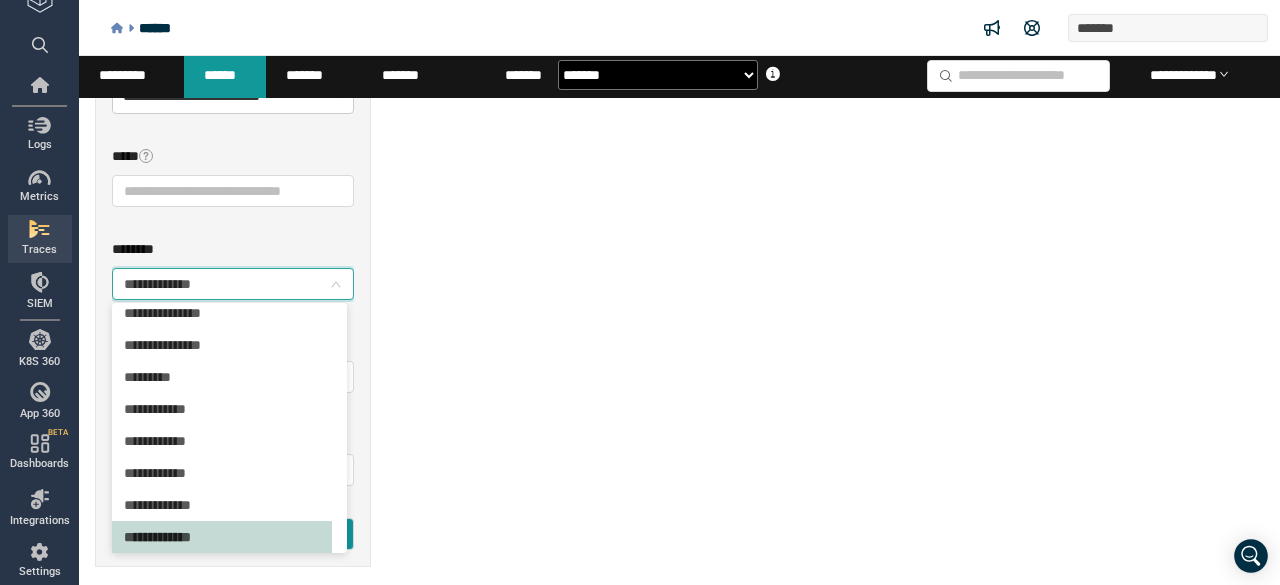 click on "**** ********" at bounding box center (176, 284) 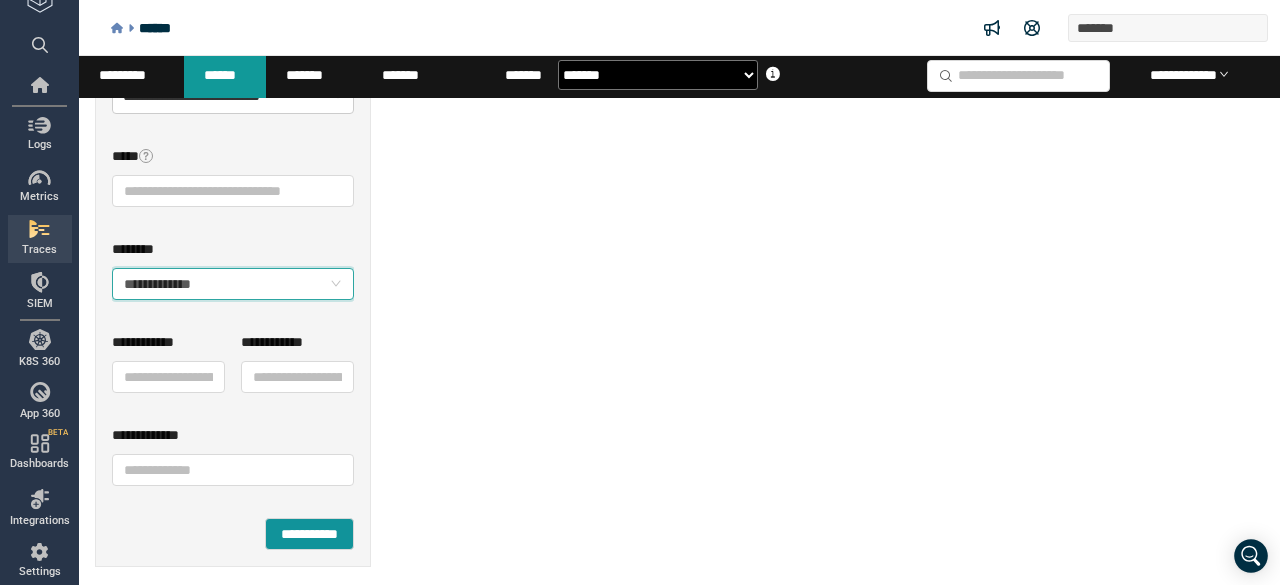 drag, startPoint x: 215, startPoint y: 281, endPoint x: 211, endPoint y: 310, distance: 29.274563 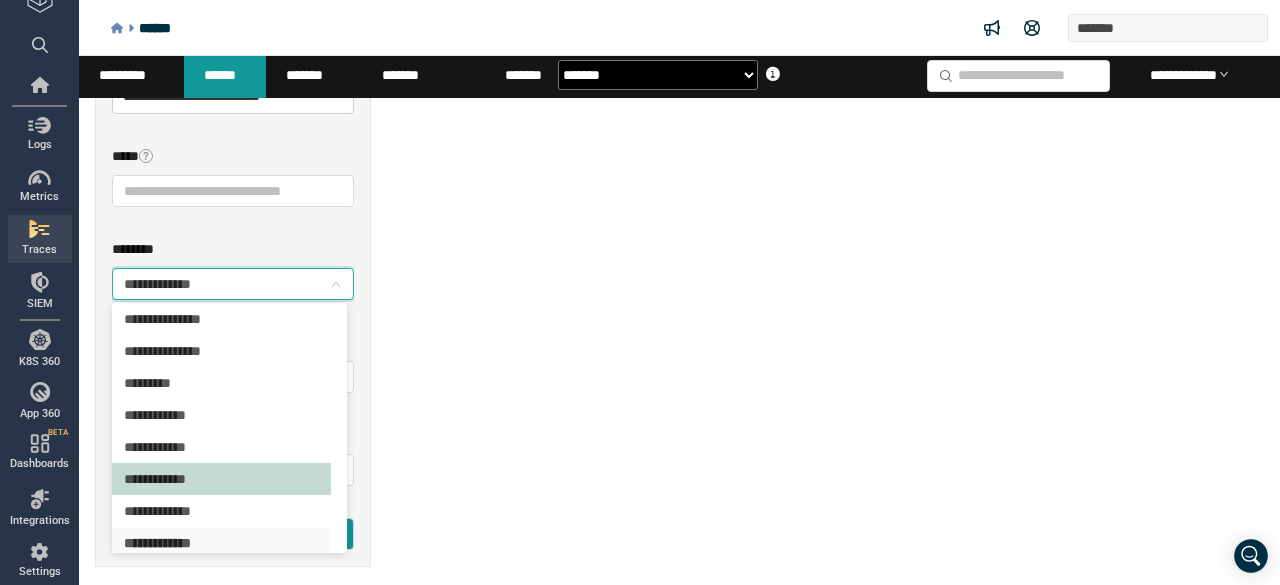 scroll, scrollTop: 102, scrollLeft: 0, axis: vertical 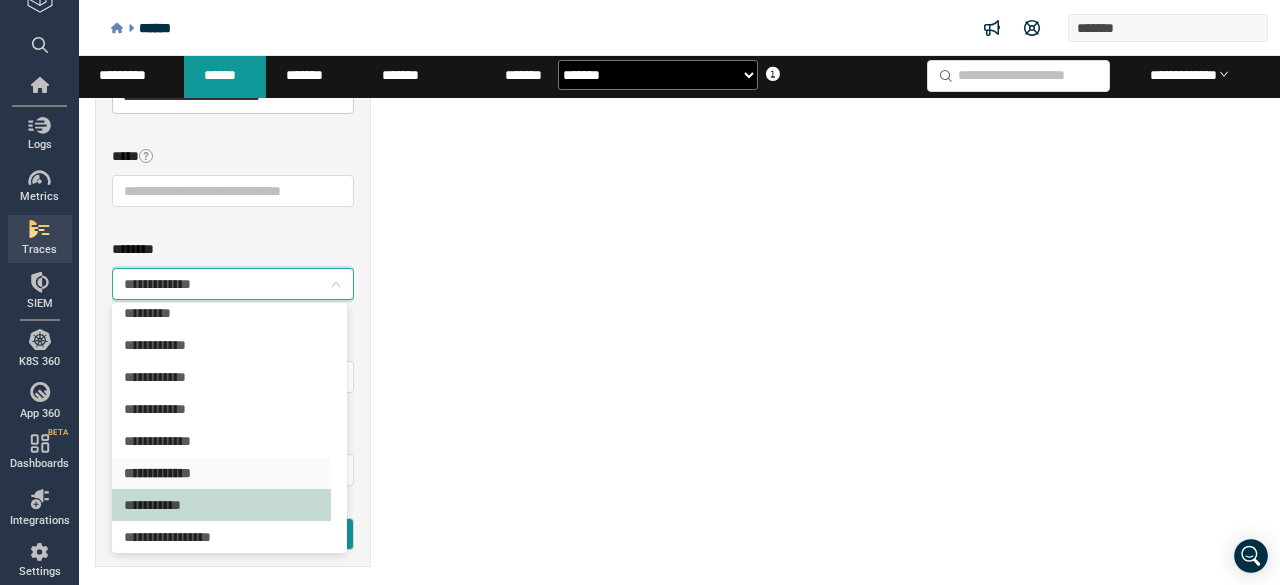 click on "**** ******" at bounding box center (222, 505) 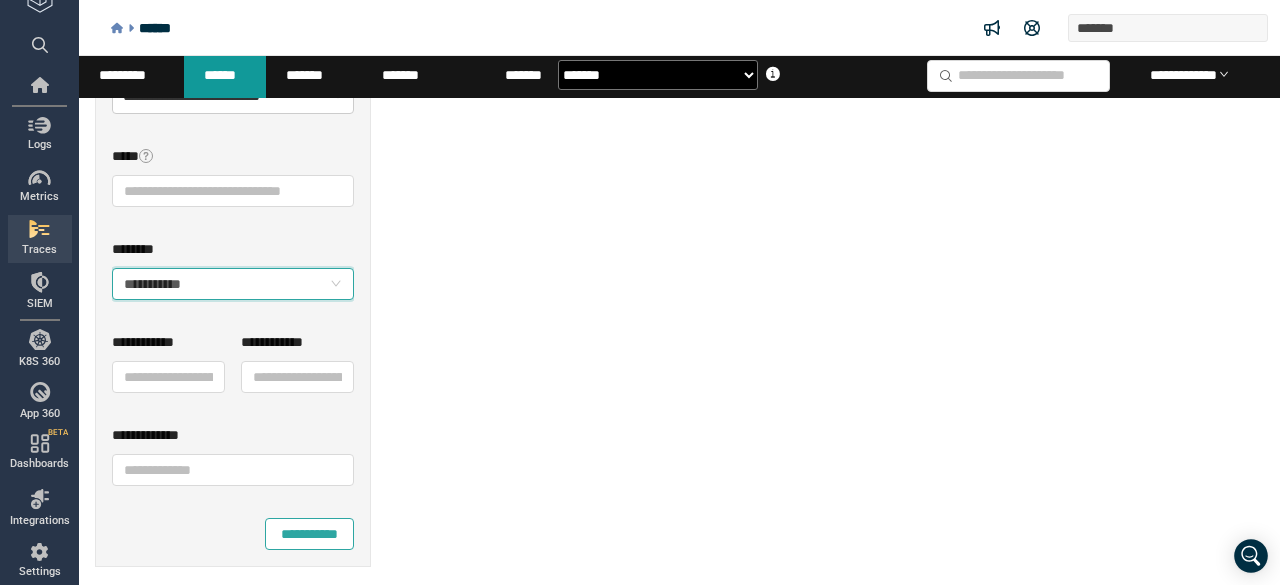 click on "**********" at bounding box center [309, 534] 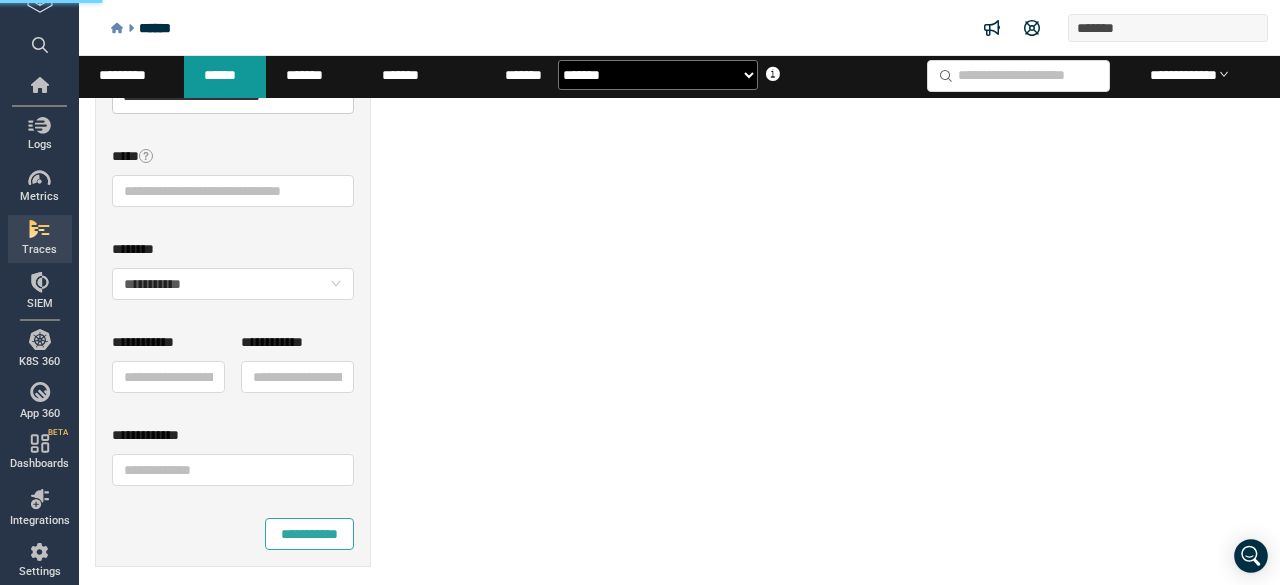 scroll, scrollTop: 104, scrollLeft: 0, axis: vertical 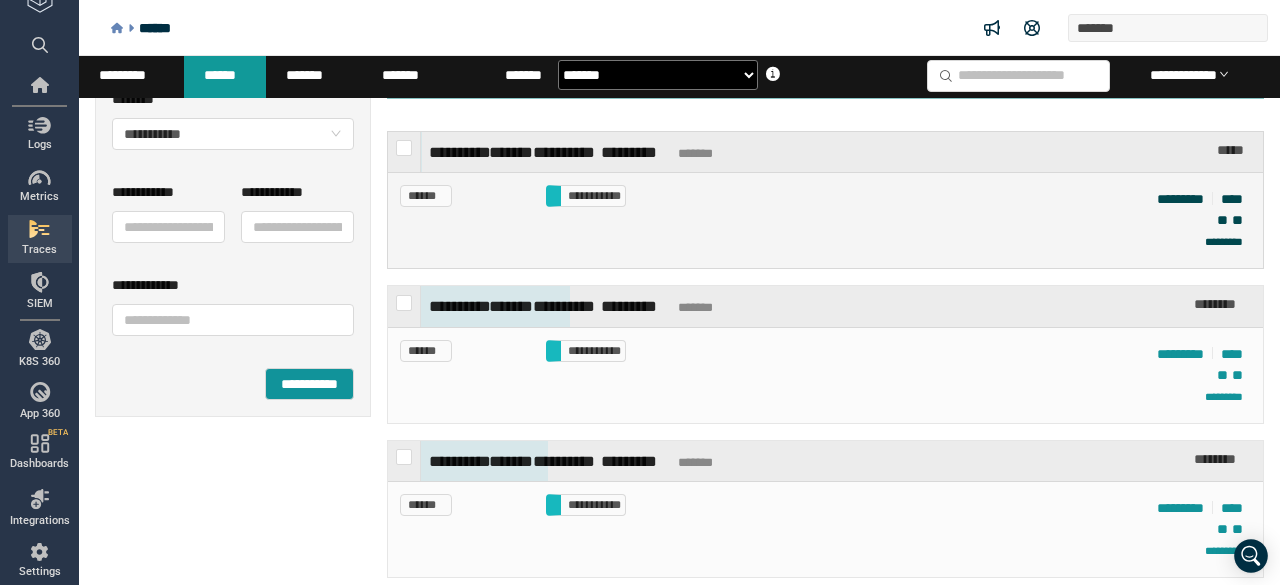 click on "* **** ******* * * * ********* *******   ** *********" at bounding box center (825, 220) 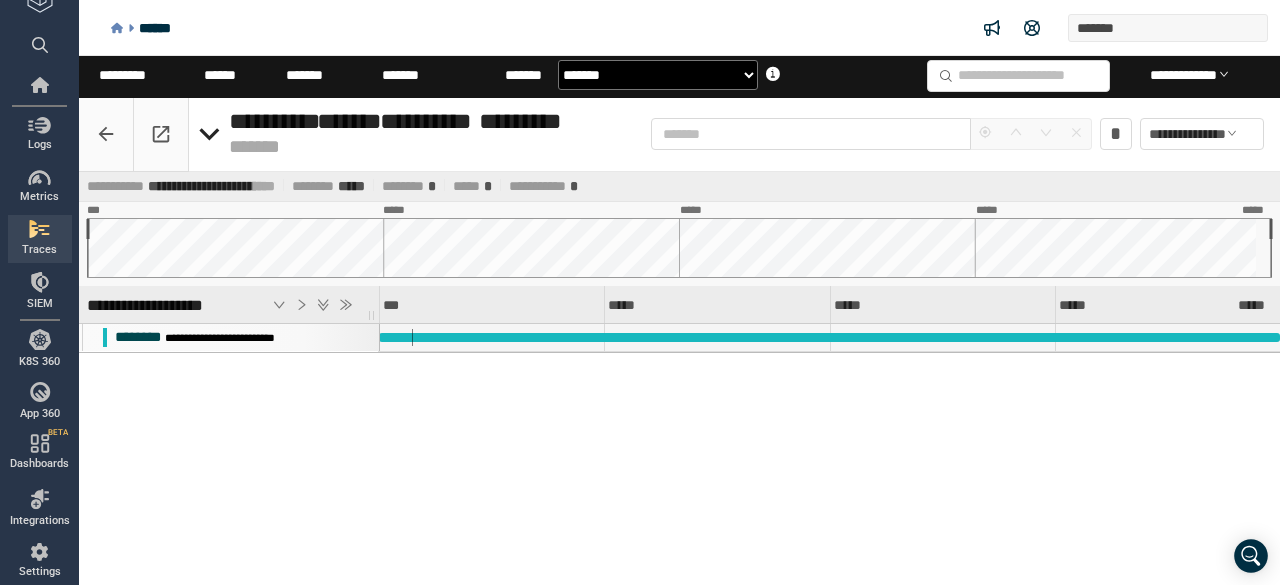click on "**********" at bounding box center [241, 337] 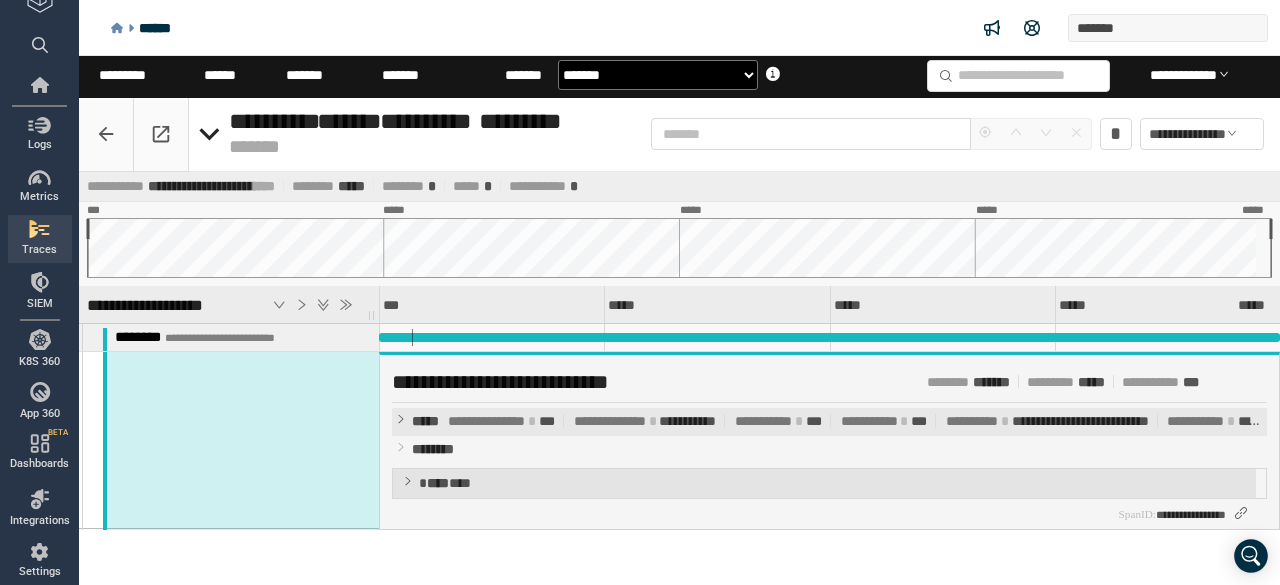 click on "**** *" at bounding box center [425, 421] 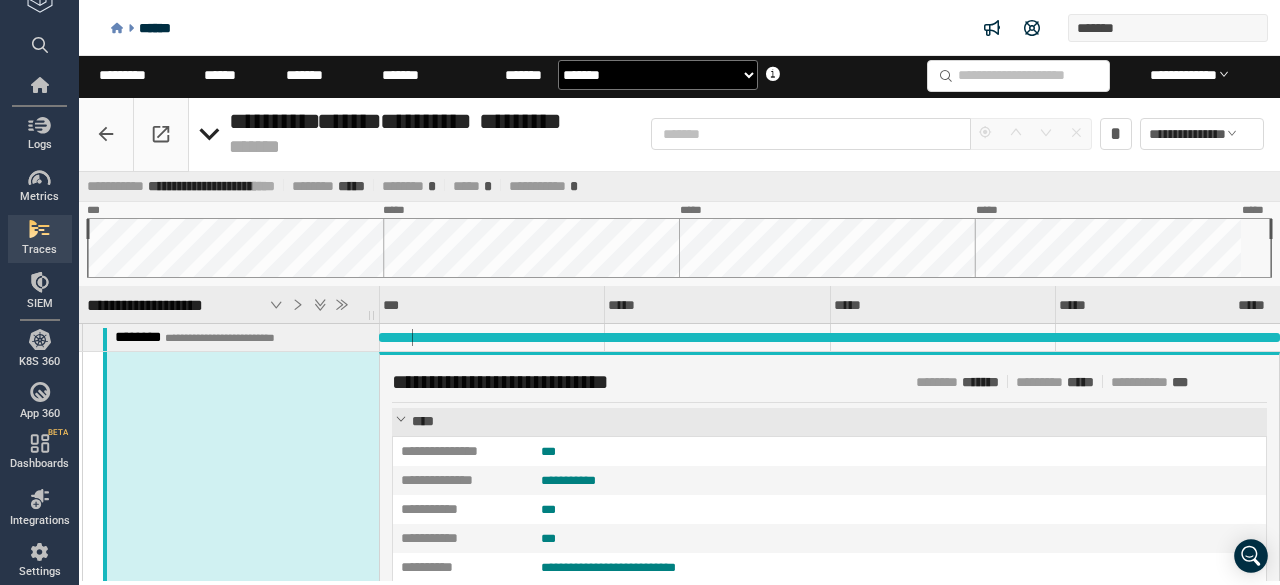 click on "****" at bounding box center (829, 422) 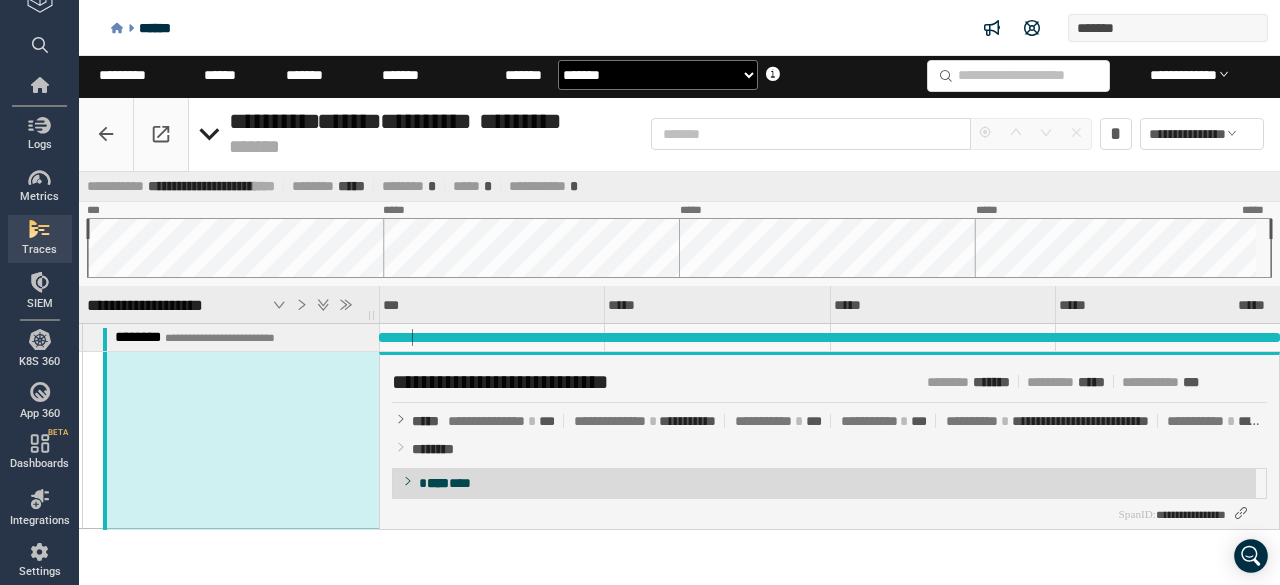 click on "****" at bounding box center (438, 483) 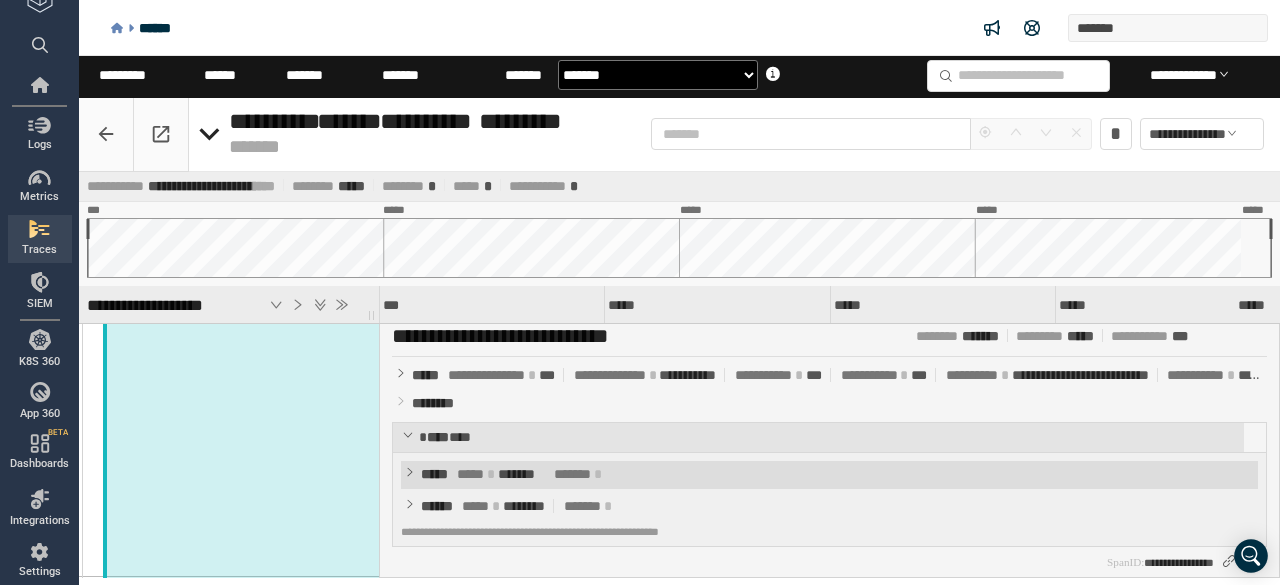 click on "***** * ******* ******* *" at bounding box center (526, 474) 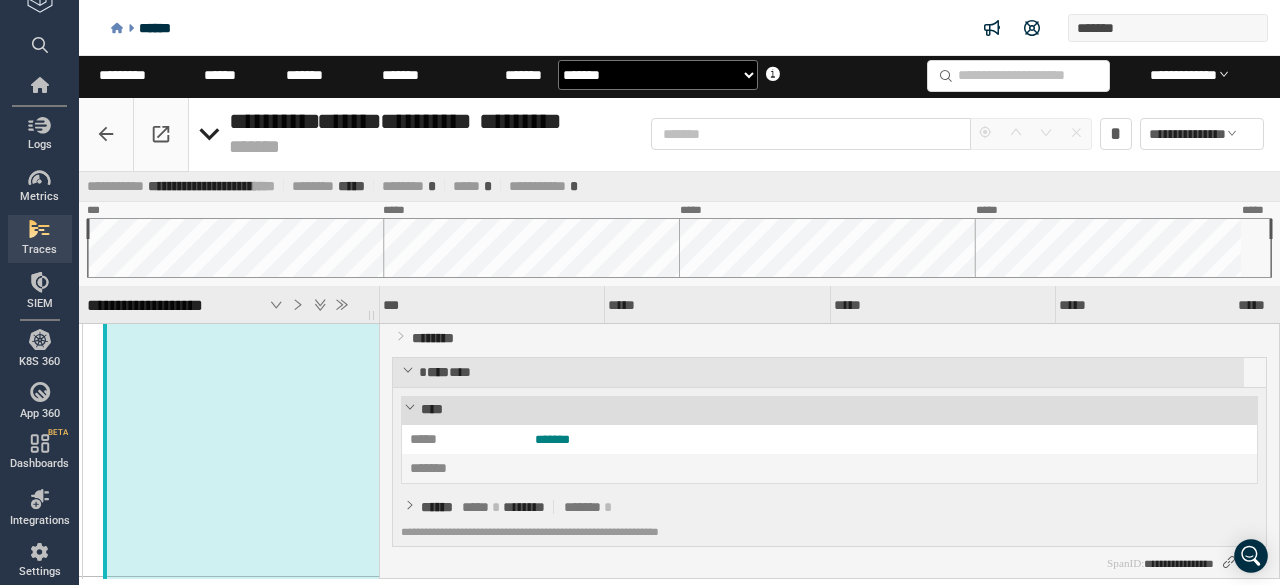 click on "****" at bounding box center [829, 410] 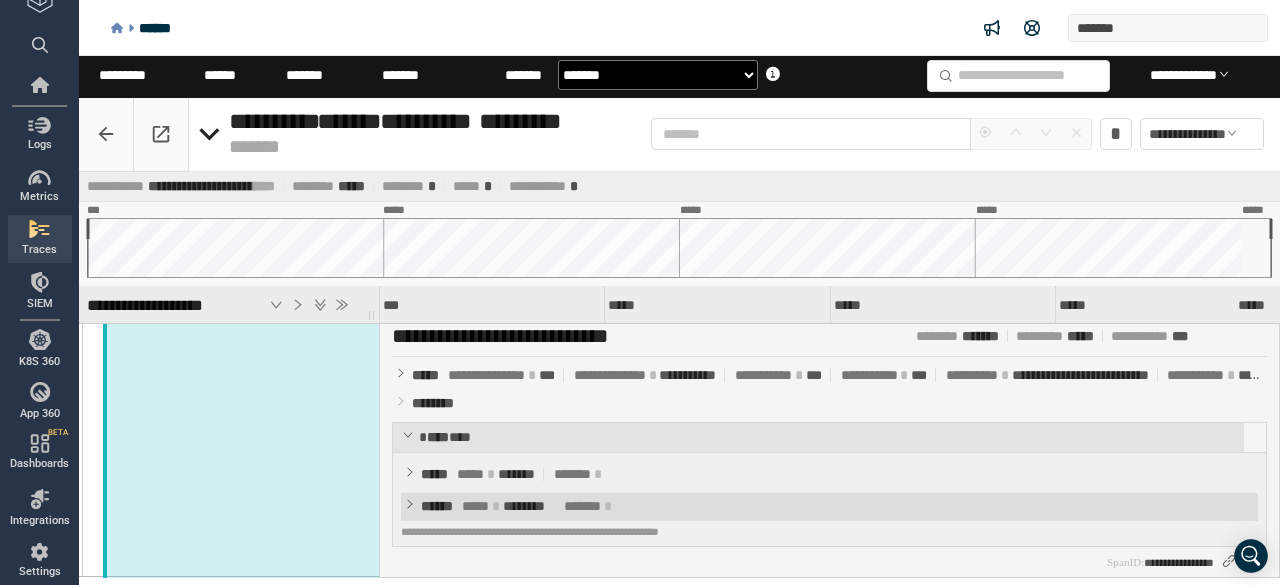 click on "***** *" at bounding box center (437, 506) 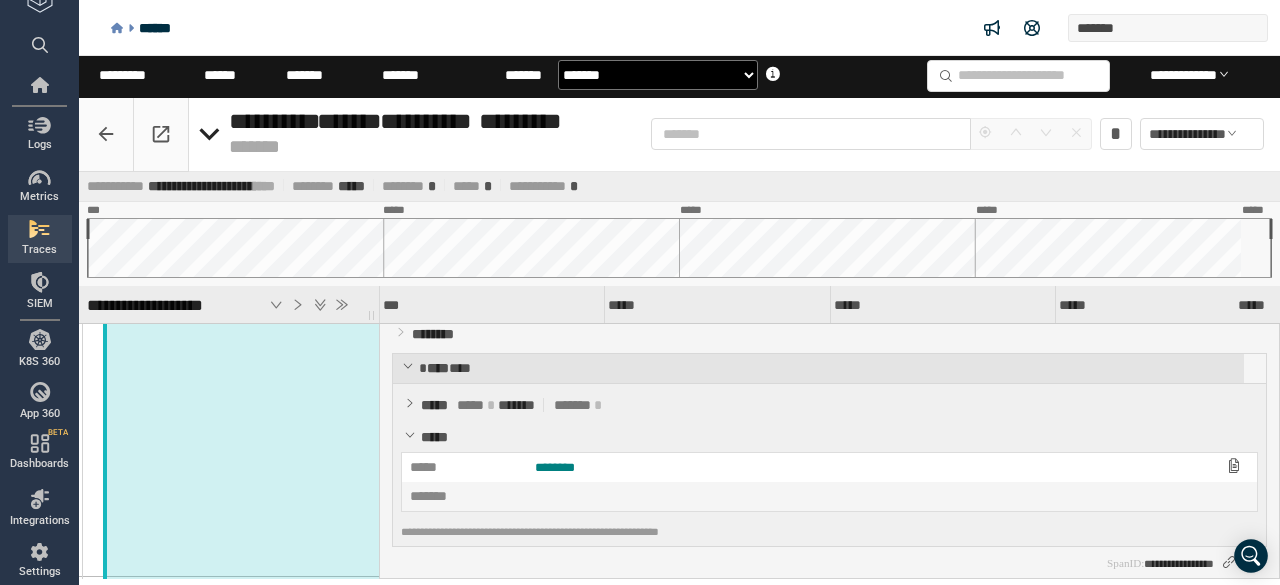 click on "********" at bounding box center [555, 467] 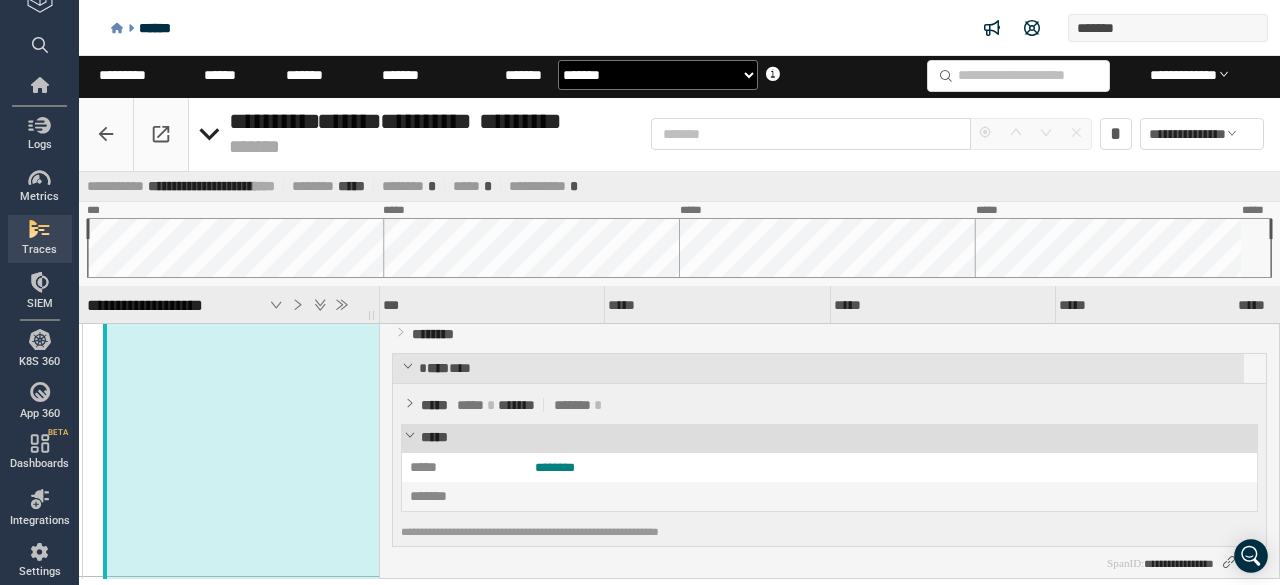 click on "*****" at bounding box center (434, 437) 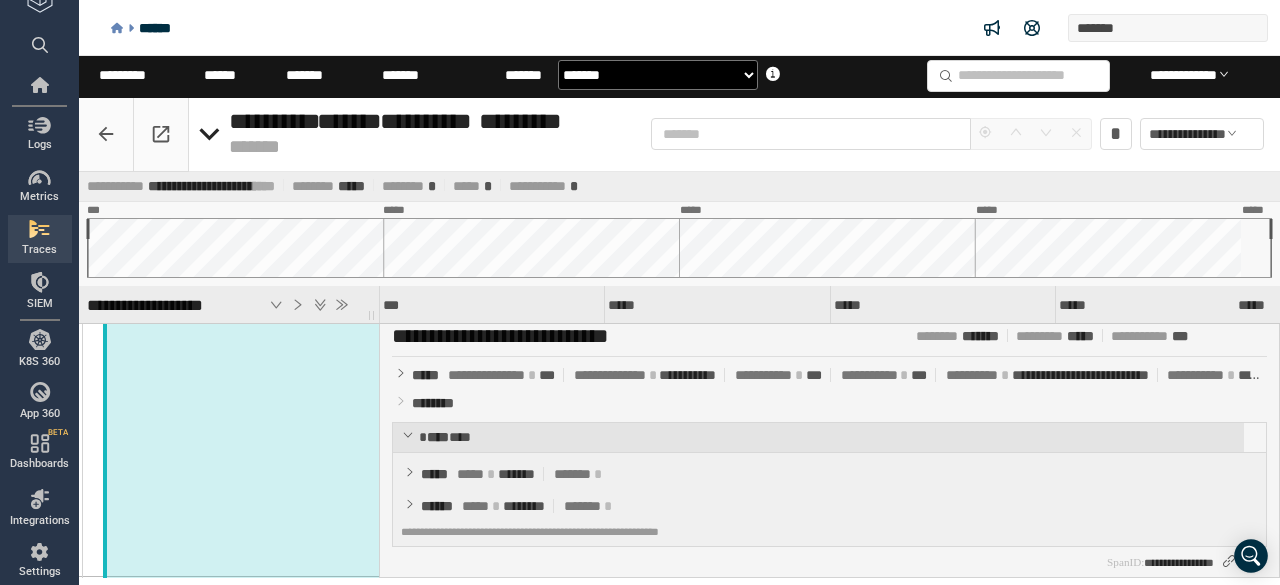 click on "***** * ***** * ******** ******* *" at bounding box center [829, 507] 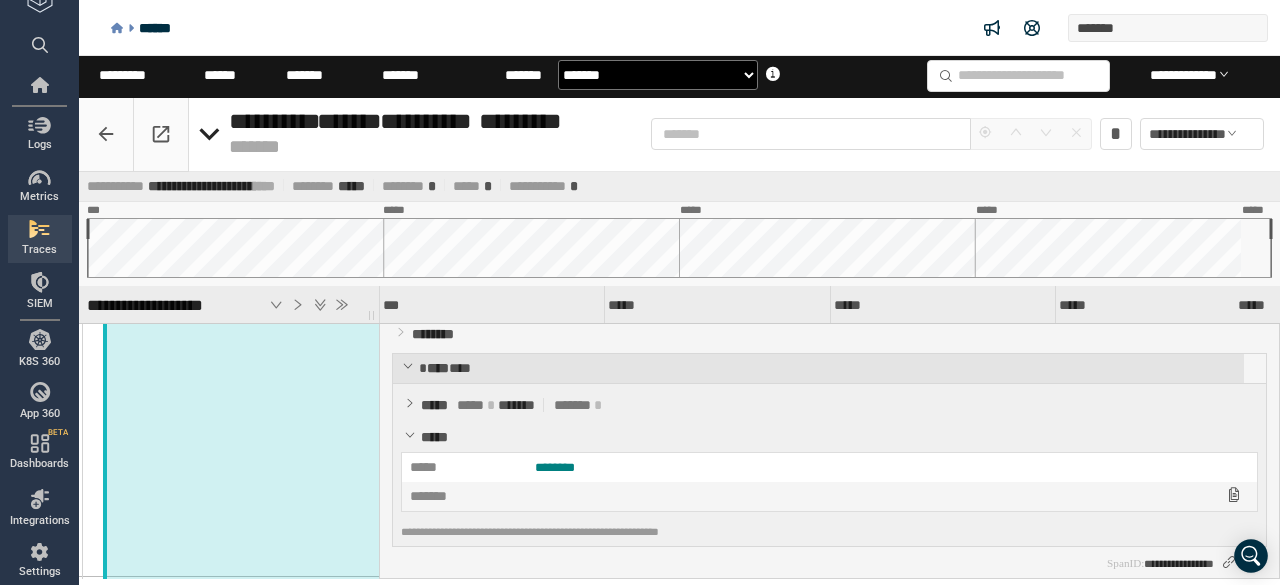 click on "*******" at bounding box center [464, 496] 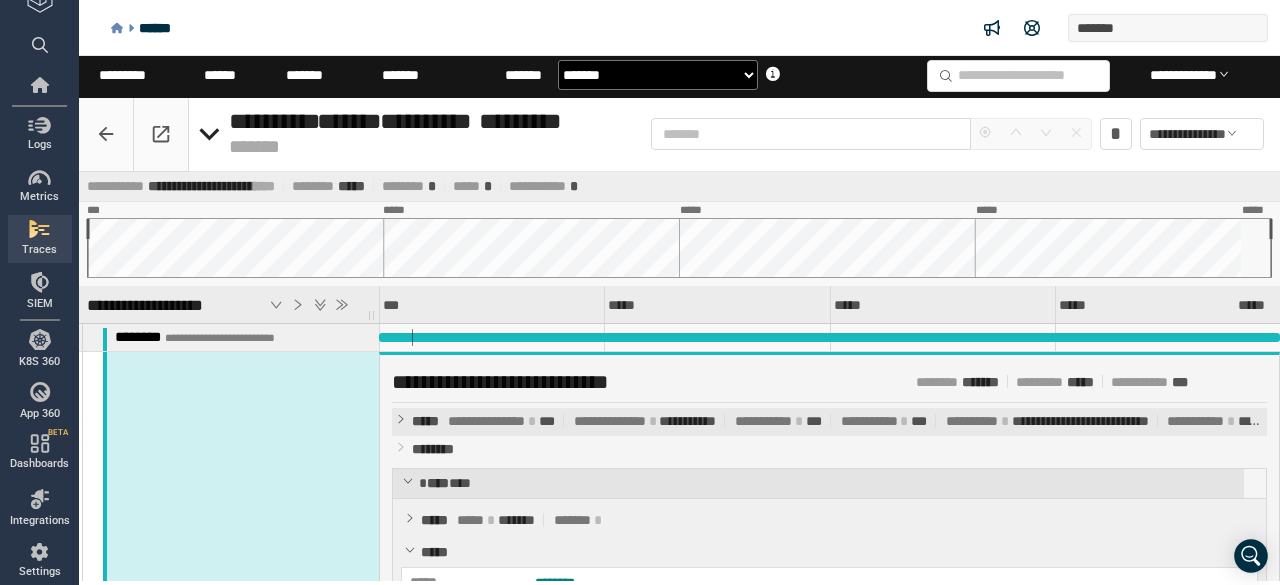 click on "**********" at bounding box center [972, 421] 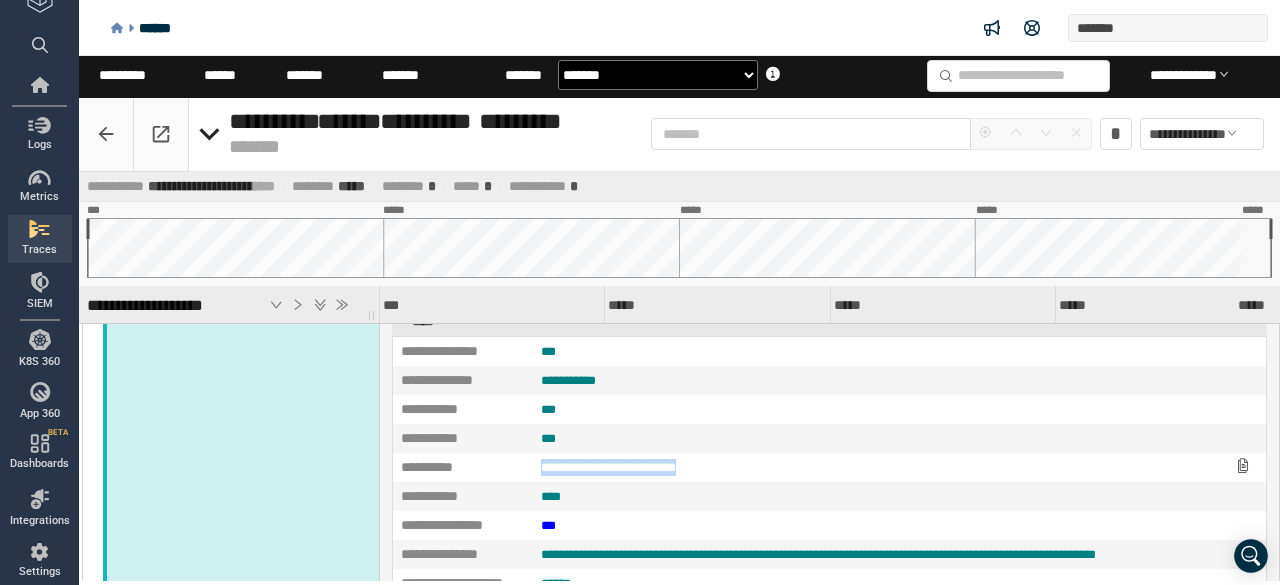 drag, startPoint x: 755, startPoint y: 461, endPoint x: 499, endPoint y: 452, distance: 256.15814 